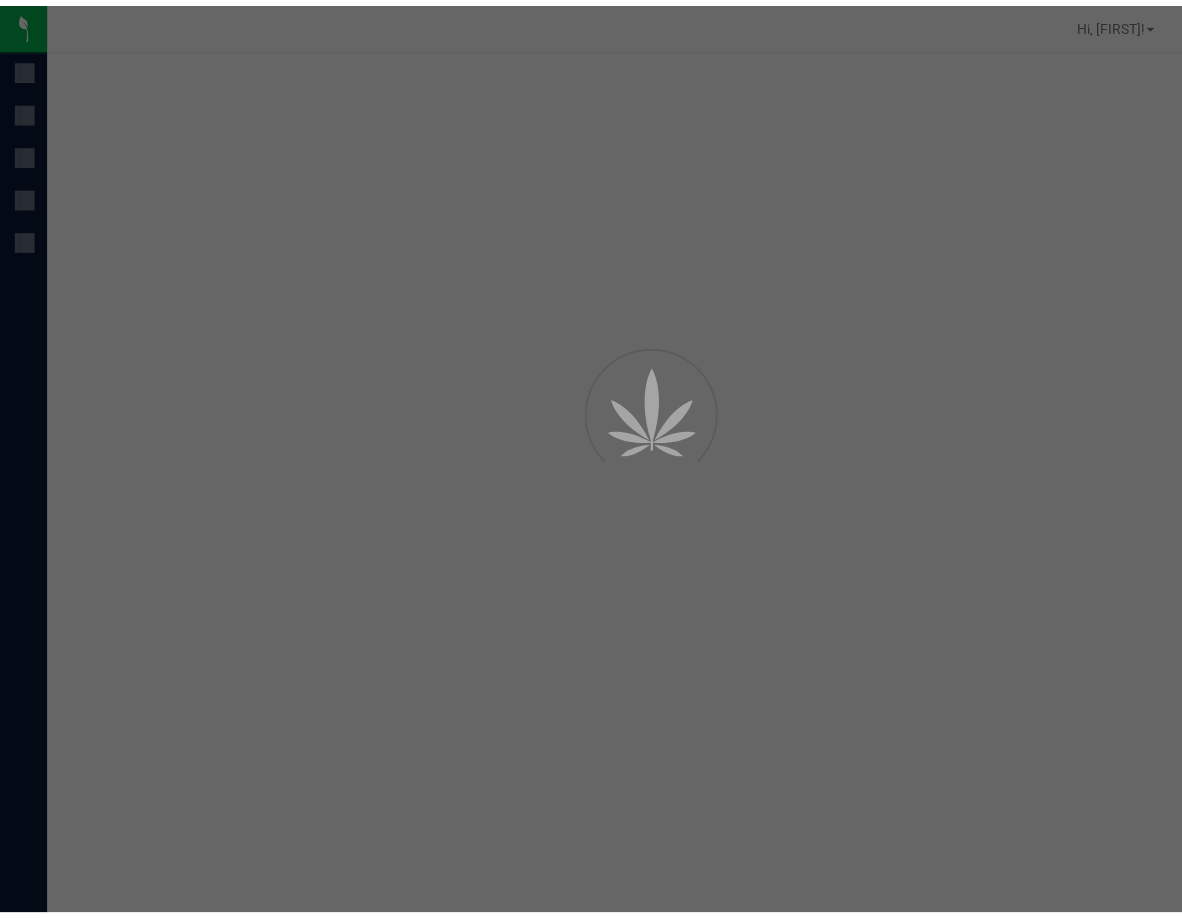 scroll, scrollTop: 0, scrollLeft: 0, axis: both 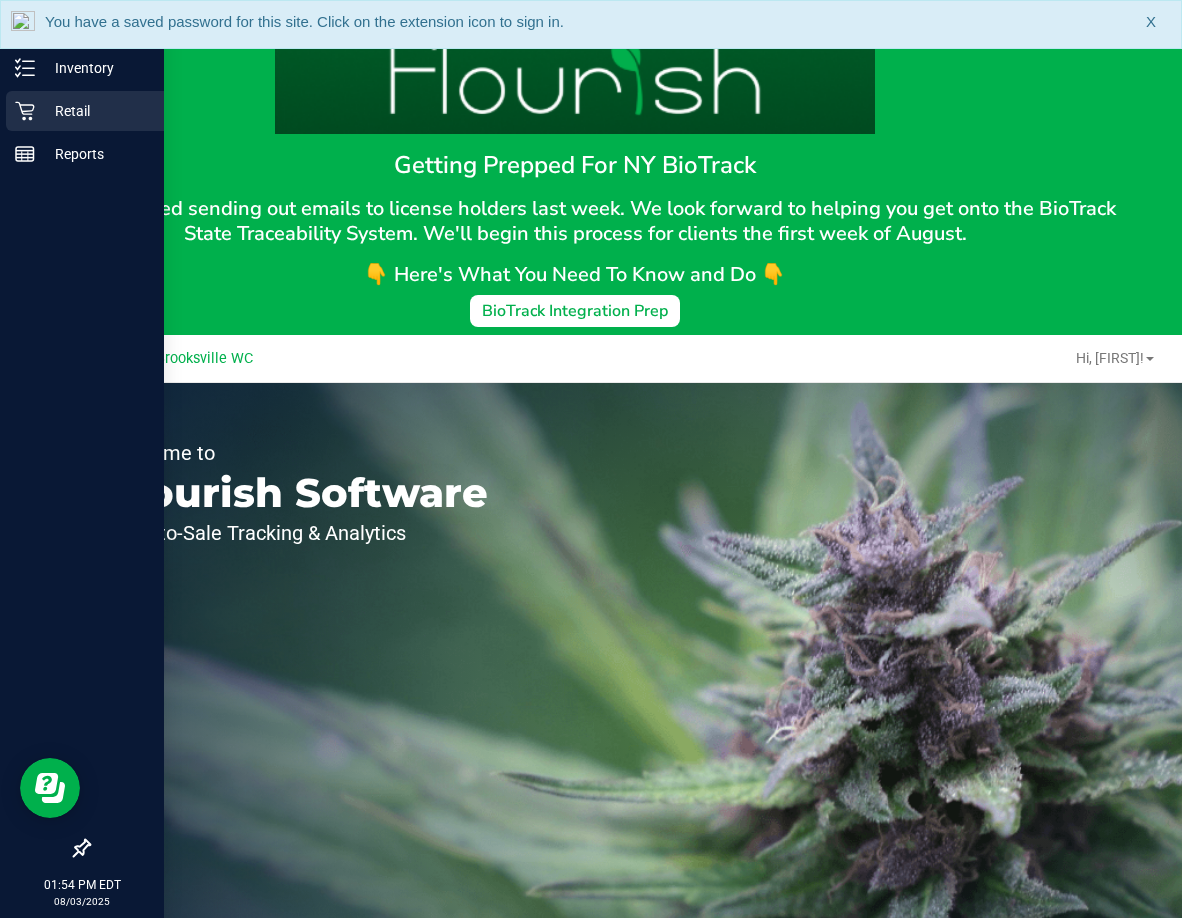 click on "Retail" at bounding box center [95, 111] 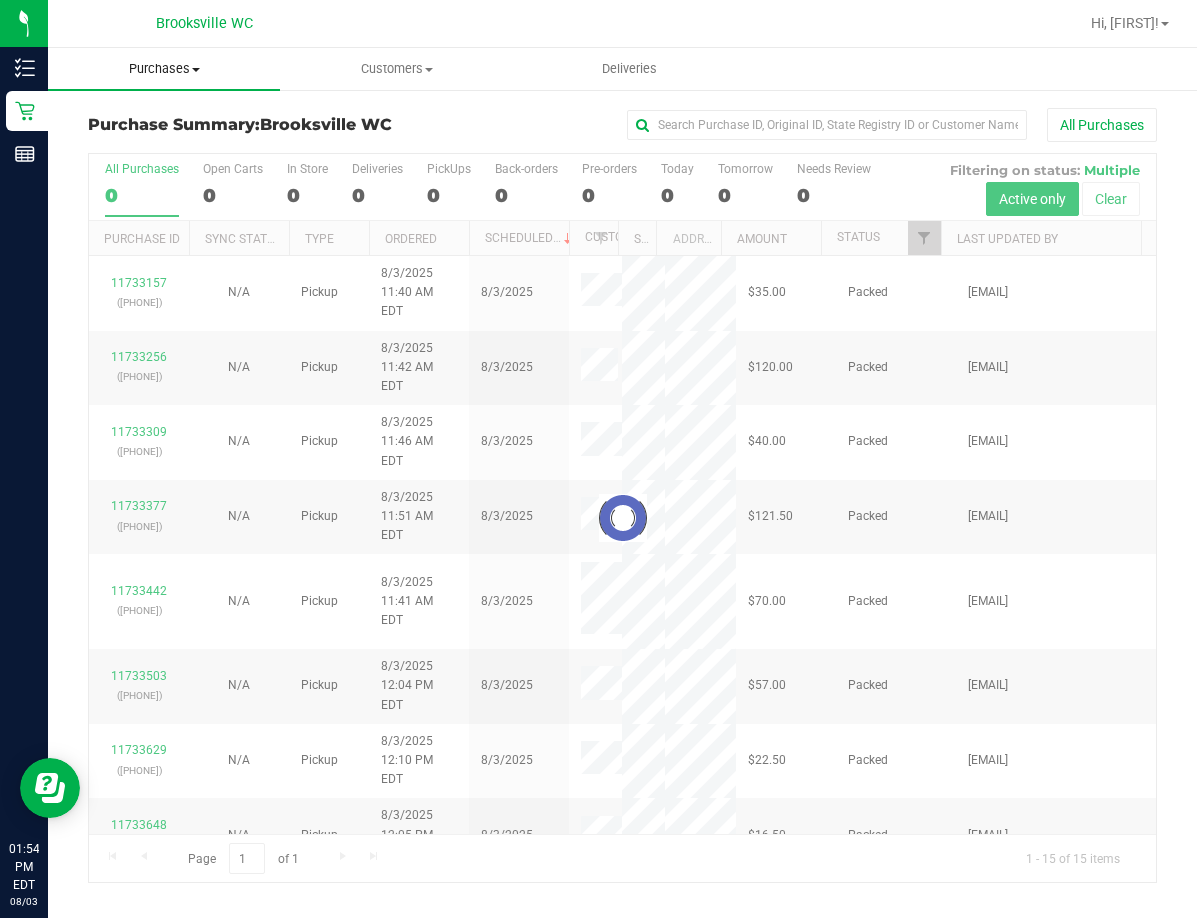 click on "Purchases" at bounding box center [164, 69] 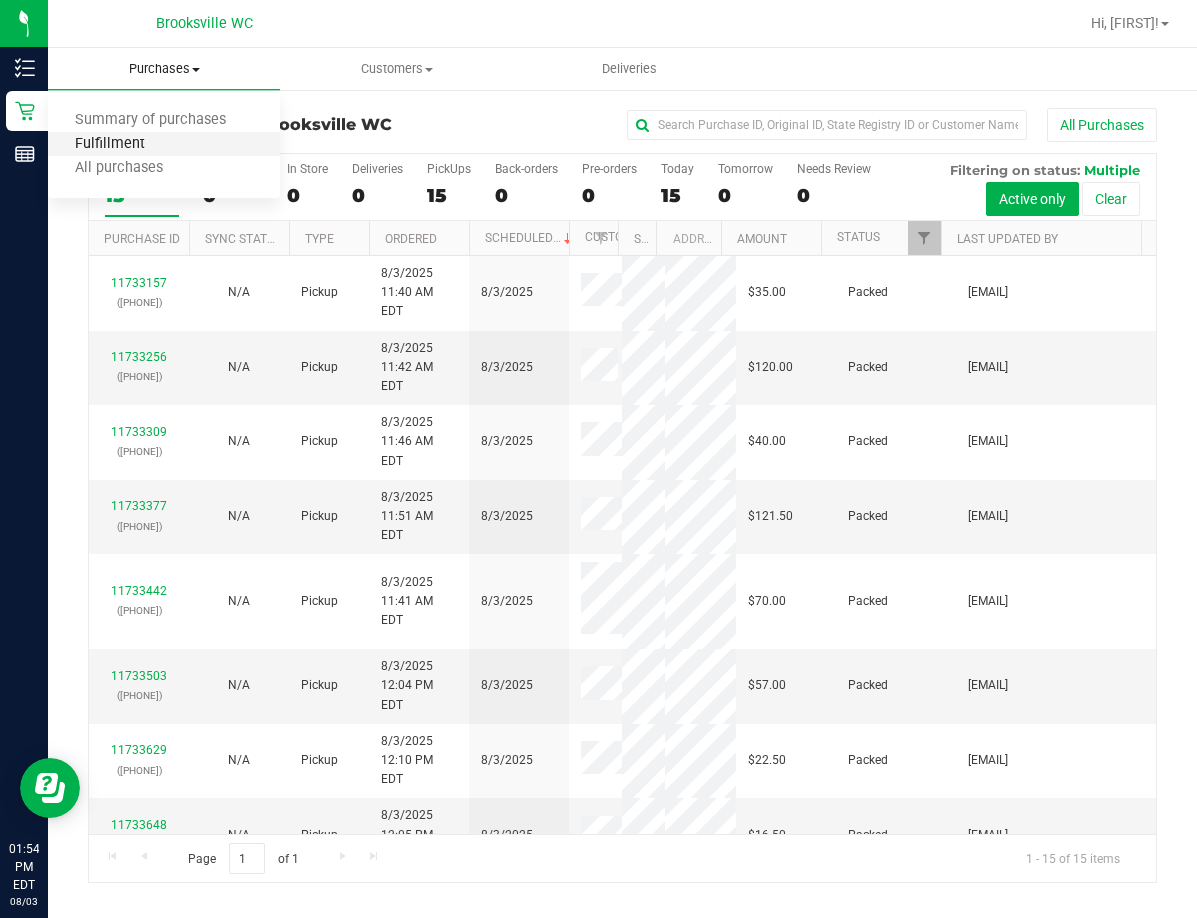 click on "Fulfillment" at bounding box center (110, 144) 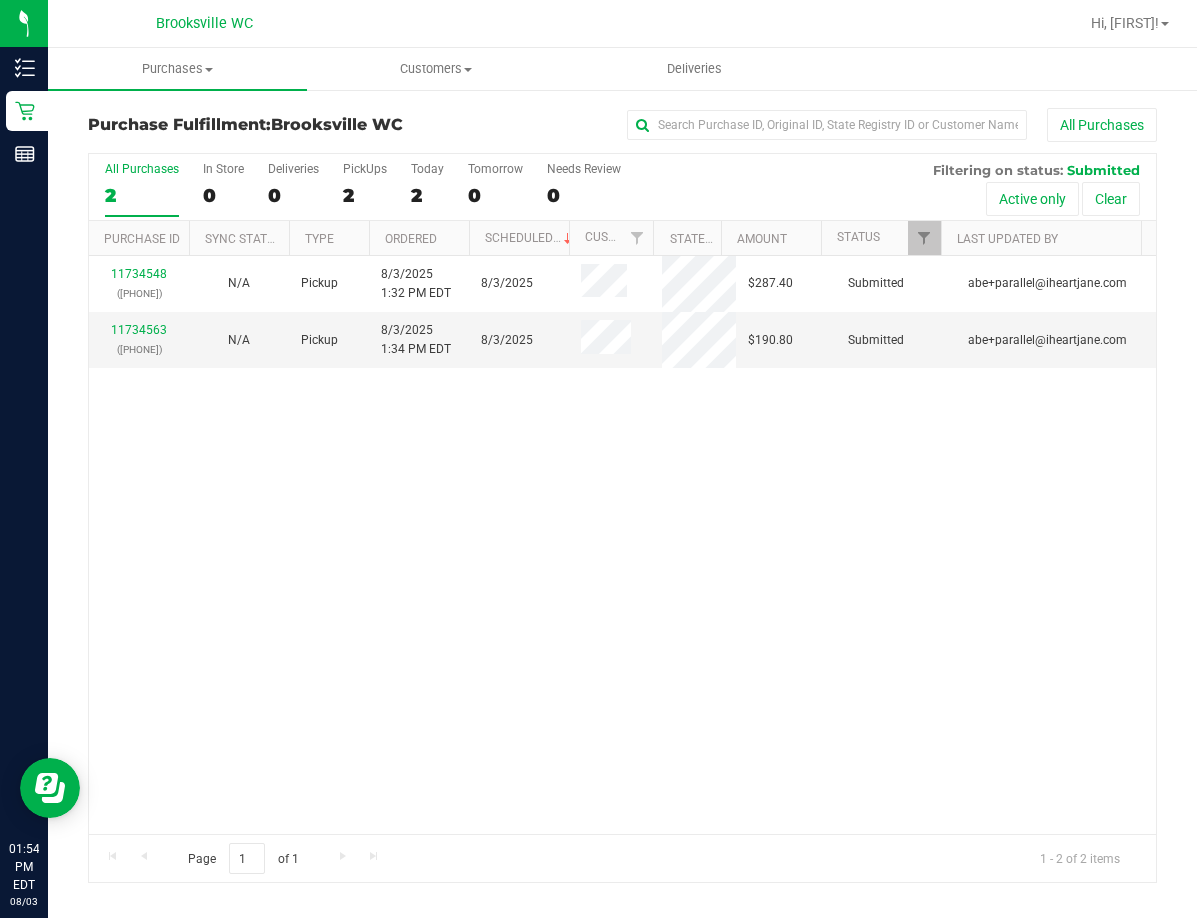 click on "11734548
([PHONE])
N/A
Pickup 8/3/2025 1:32 PM EDT 8/3/2025
$287.40
Submitted [EMAIL]
11734563
([PHONE])
N/A
Pickup 8/3/2025 1:34 PM EDT 8/3/2025
$190.80
Submitted [EMAIL]" at bounding box center (622, 545) 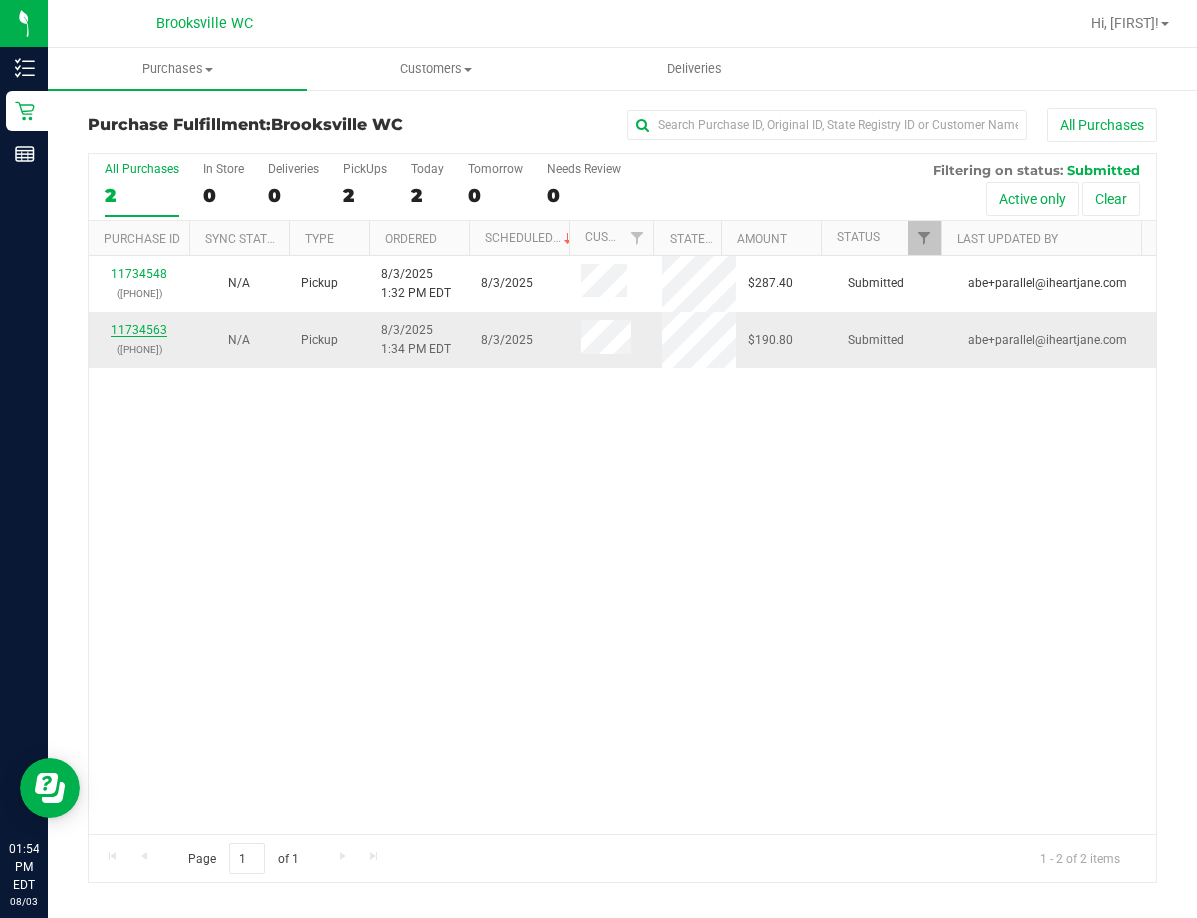 click on "11734563" at bounding box center [139, 330] 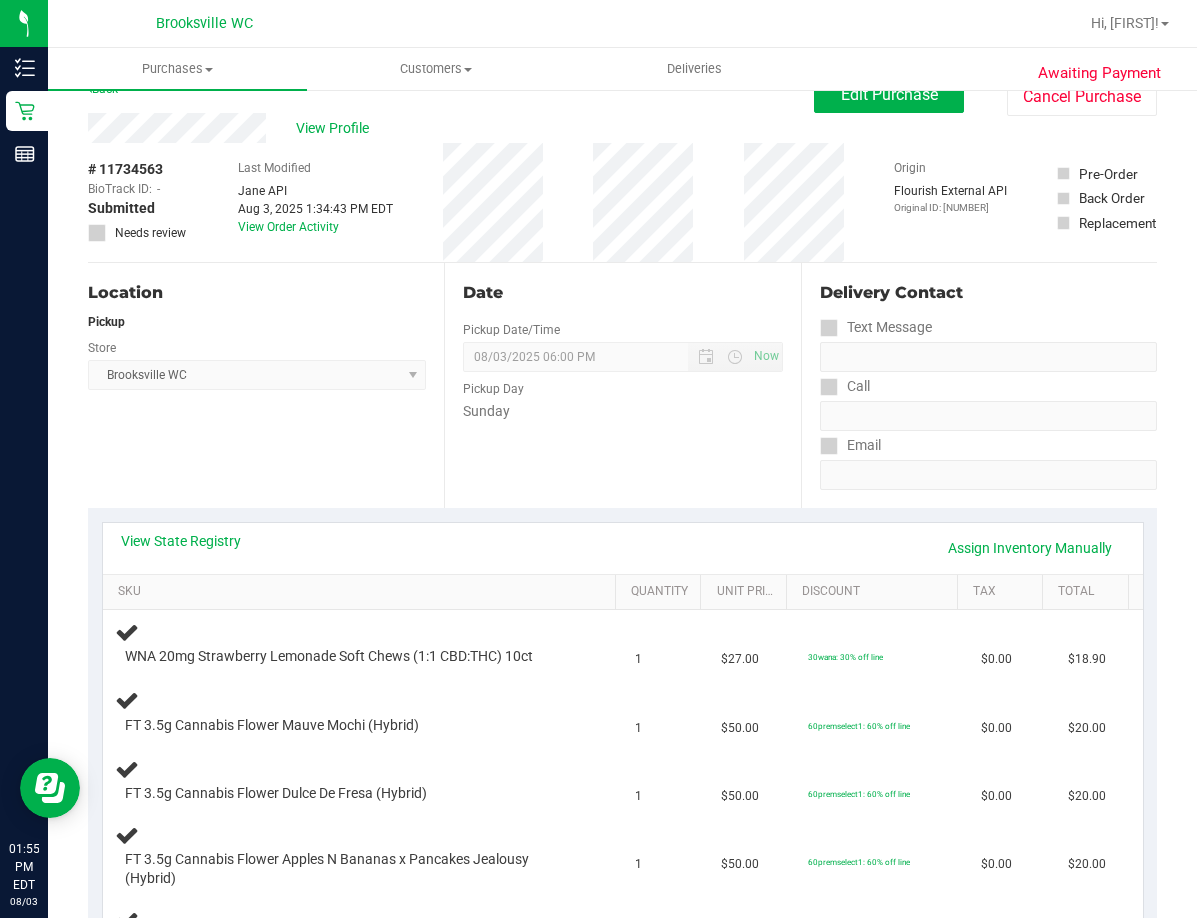 scroll, scrollTop: 0, scrollLeft: 0, axis: both 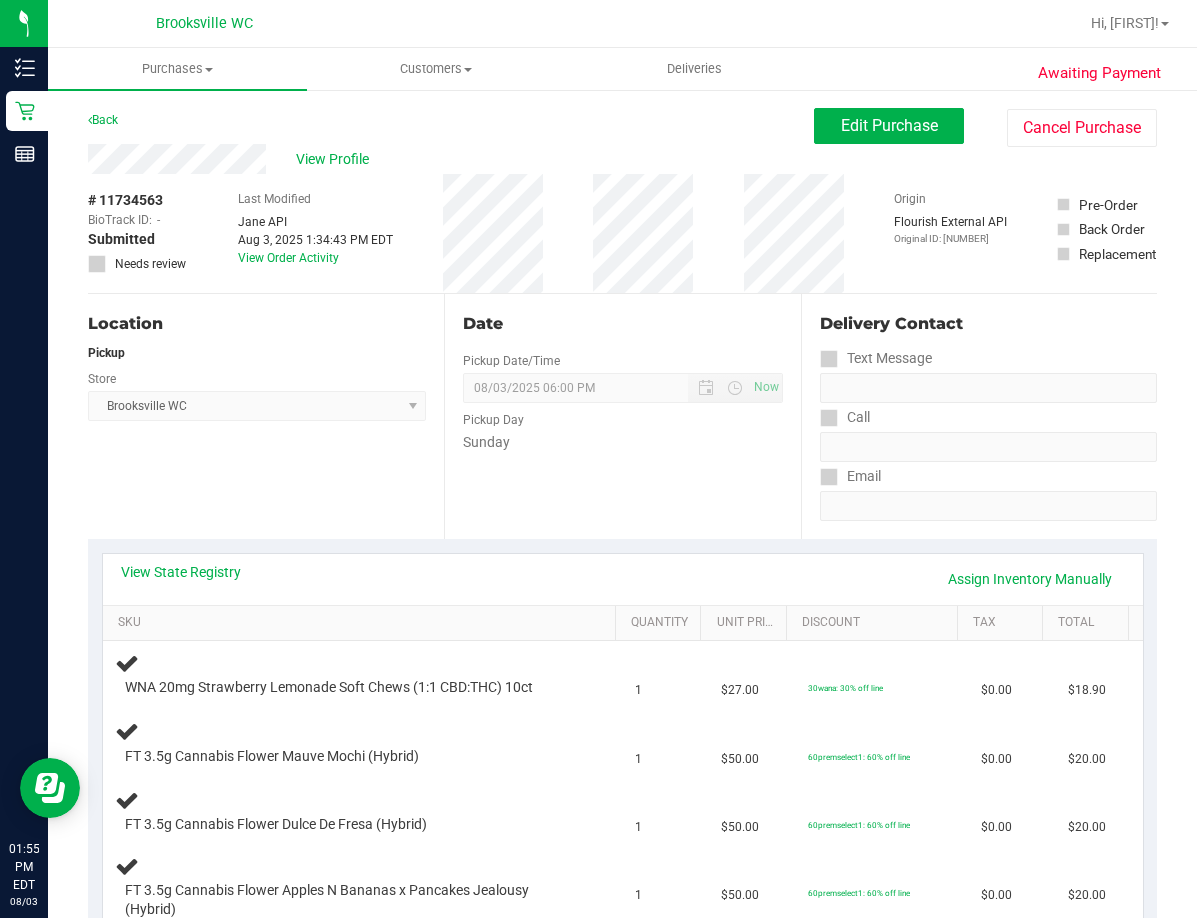 click on "Back" at bounding box center [103, 120] 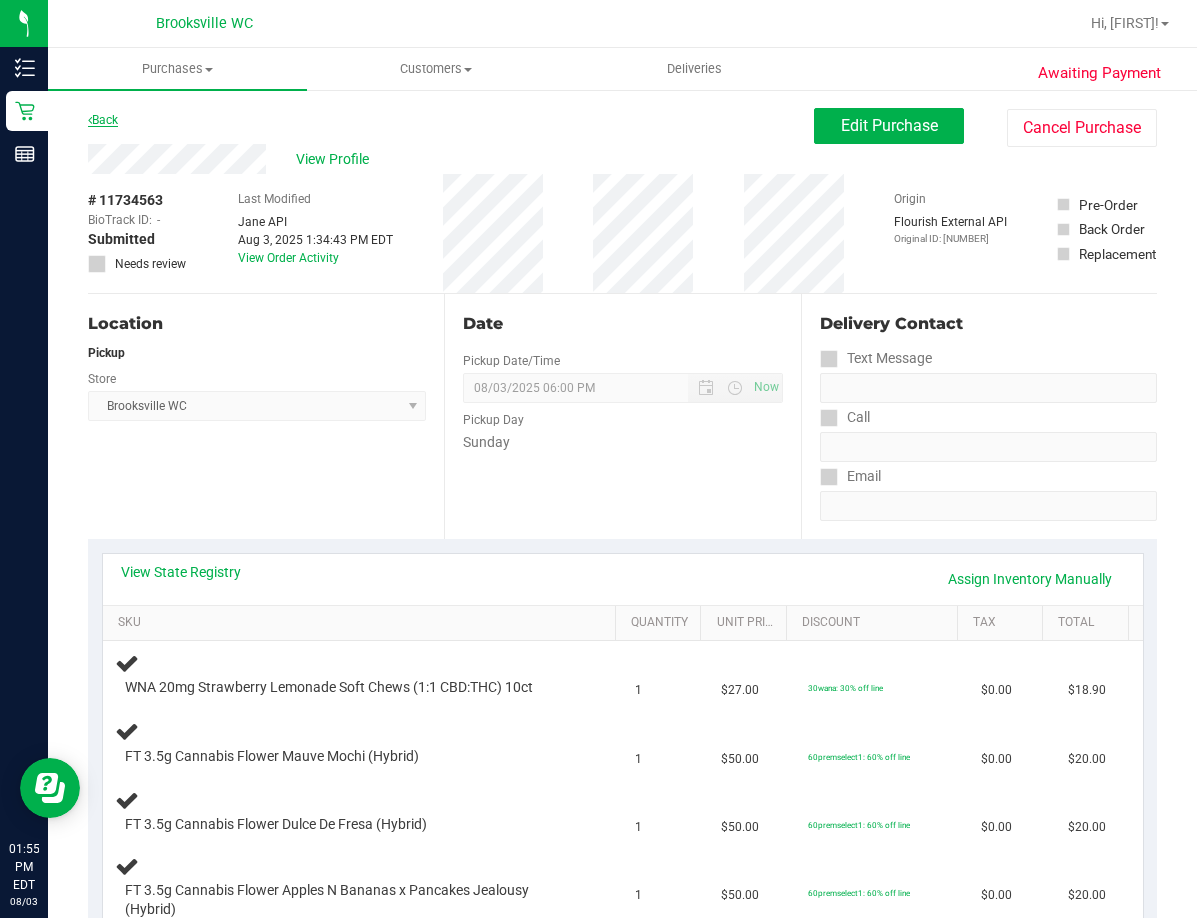 click on "Back" at bounding box center (103, 120) 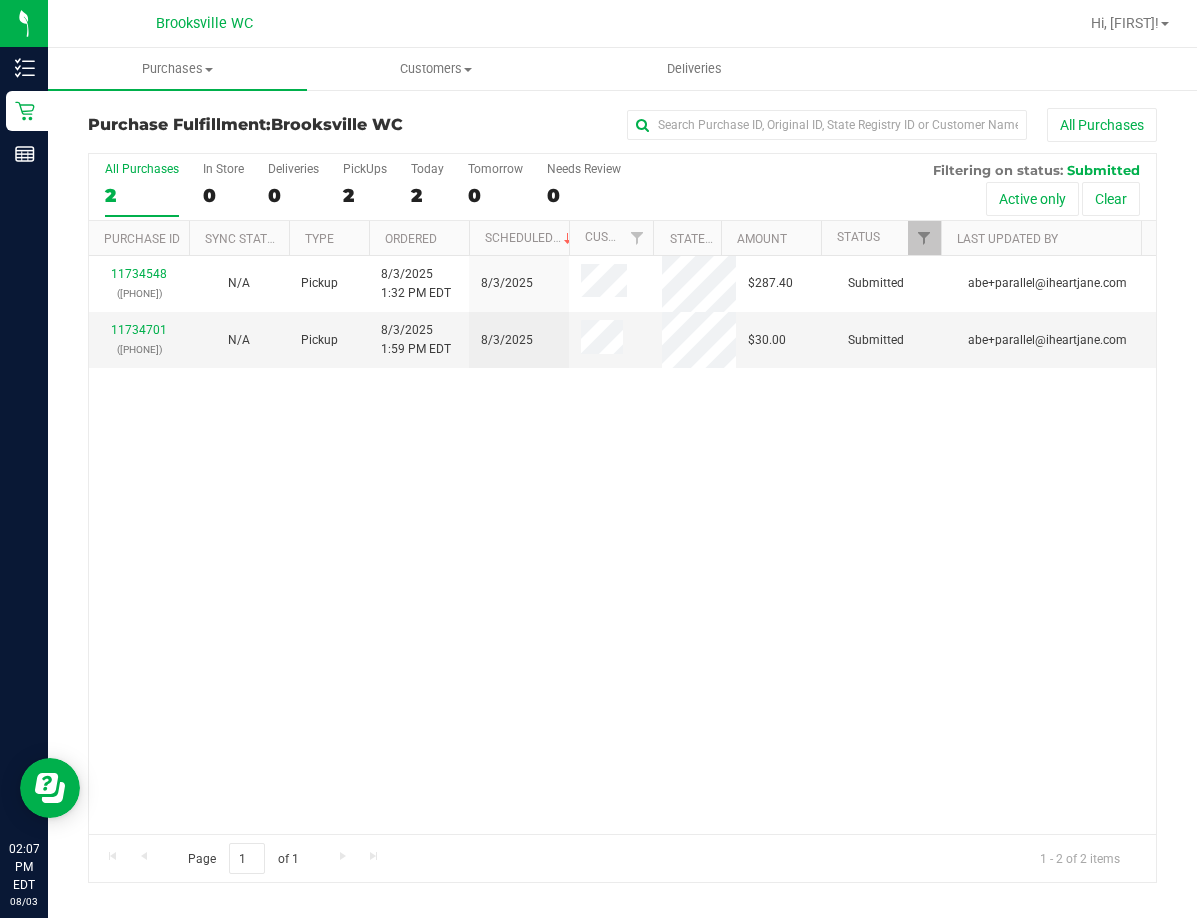 click on "11734548
([PHONE])
N/A
Pickup 8/3/2025 1:32 PM EDT 8/3/2025
$287.40
Submitted [EMAIL]
11734701
([PHONE])
N/A
Pickup 8/3/2025 1:59 PM EDT 8/3/2025
$30.00
Submitted [EMAIL]" at bounding box center [622, 545] 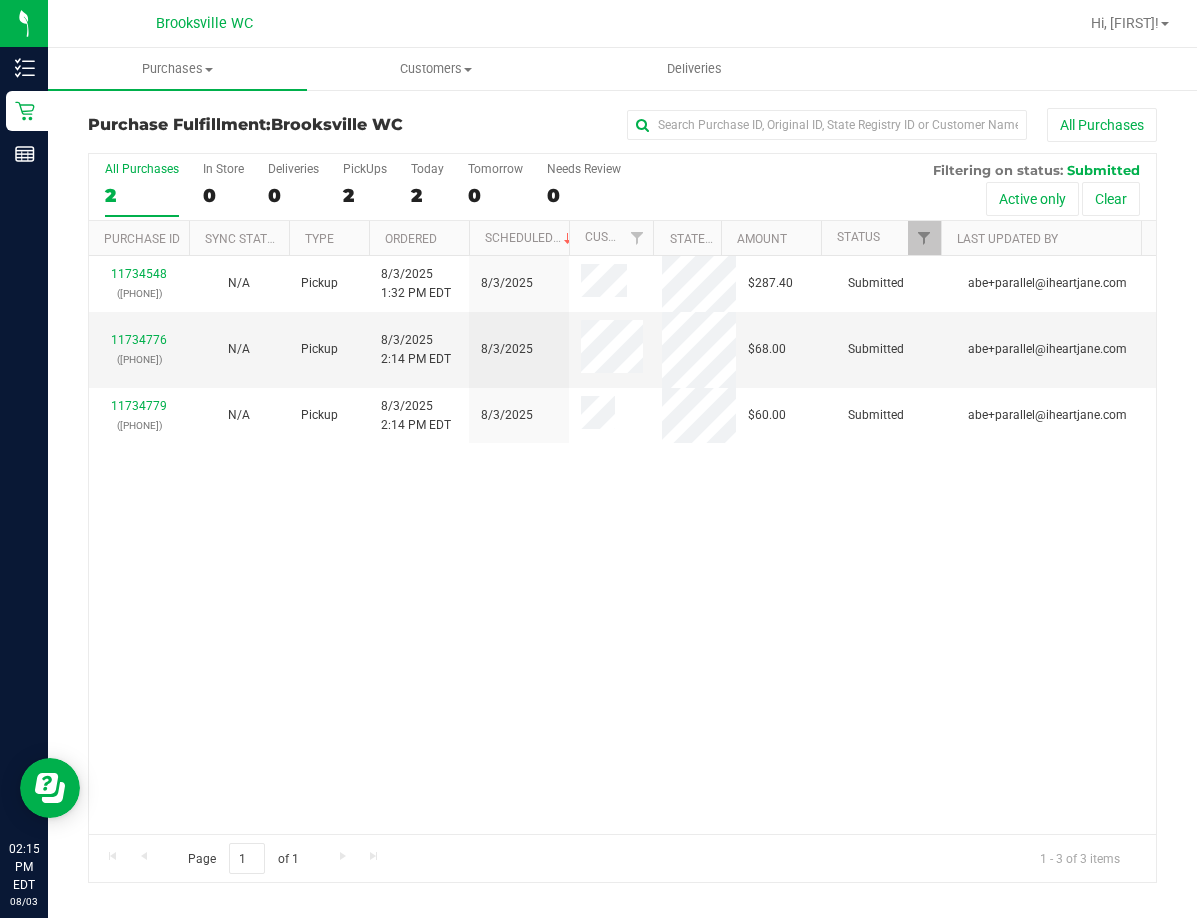 click on "11734548
([PHONE])
N/A
Pickup 8/3/2025 1:32 PM EDT 8/3/2025
$287.40
Submitted [EMAIL]
11734776
([PHONE])
N/A
Pickup 8/3/2025 2:14 PM EDT 8/3/2025
$68.00
Submitted [EMAIL]
11734779
([PHONE])
N/A
Pickup 8/3/2025 2:14 PM EDT 8/3/2025
$60.00
Submitted [EMAIL]" at bounding box center [622, 545] 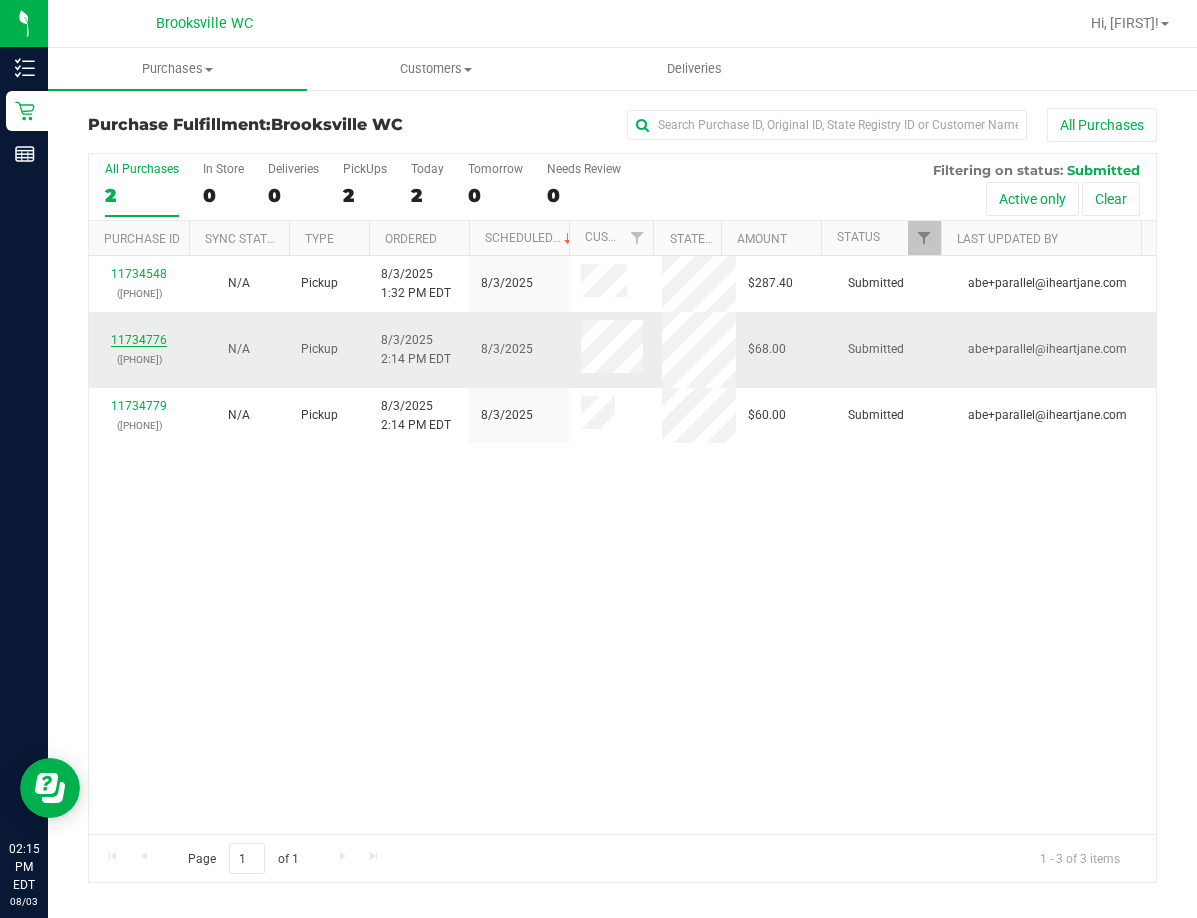 click on "11734776" at bounding box center (139, 340) 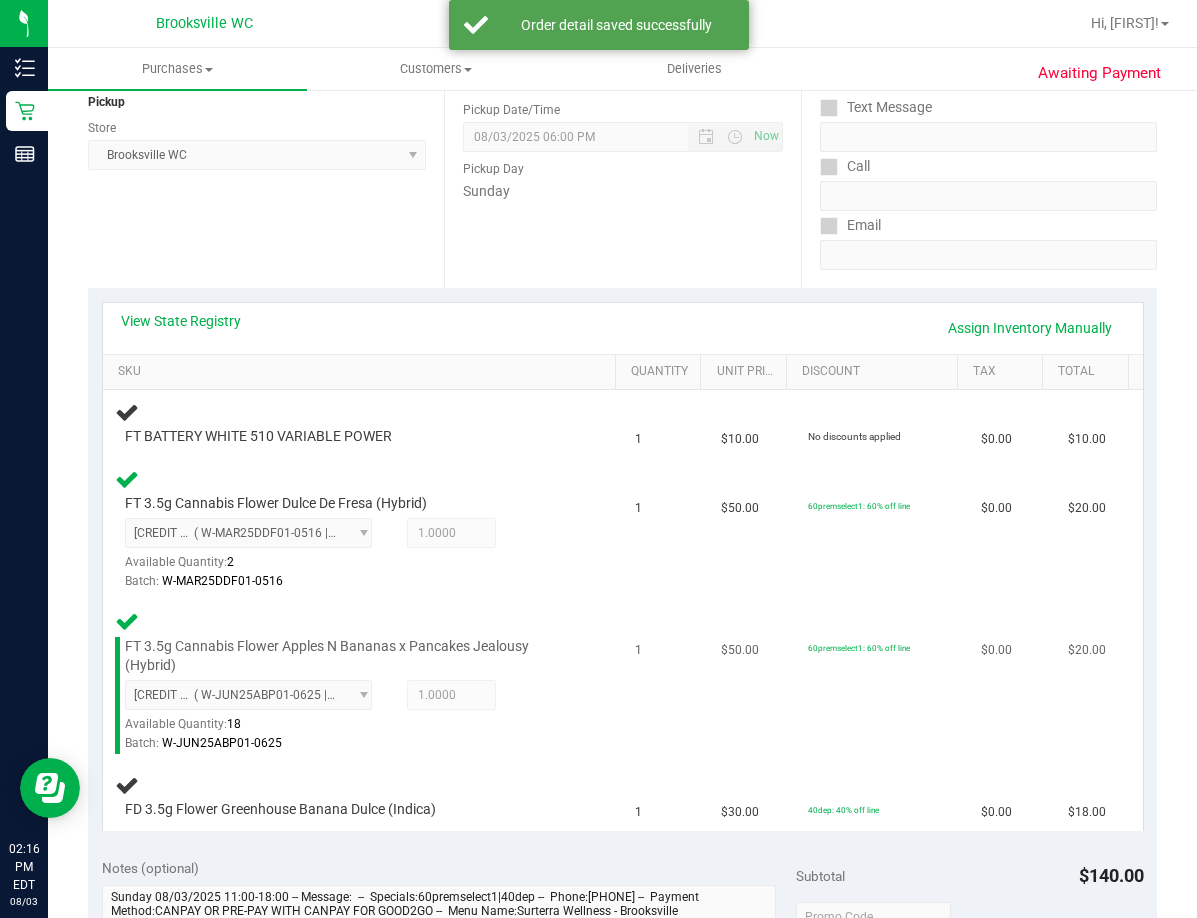 scroll, scrollTop: 300, scrollLeft: 0, axis: vertical 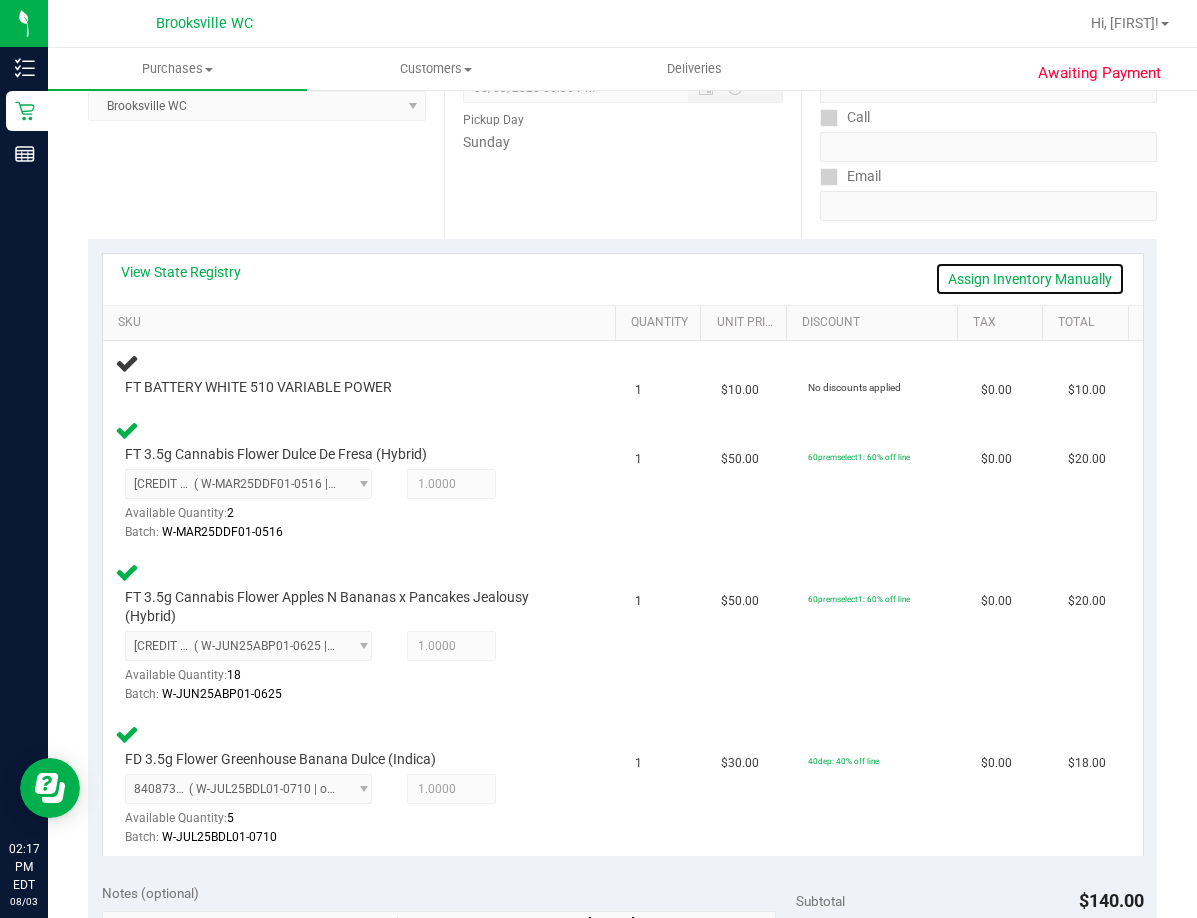 click on "Assign Inventory Manually" at bounding box center [1030, 279] 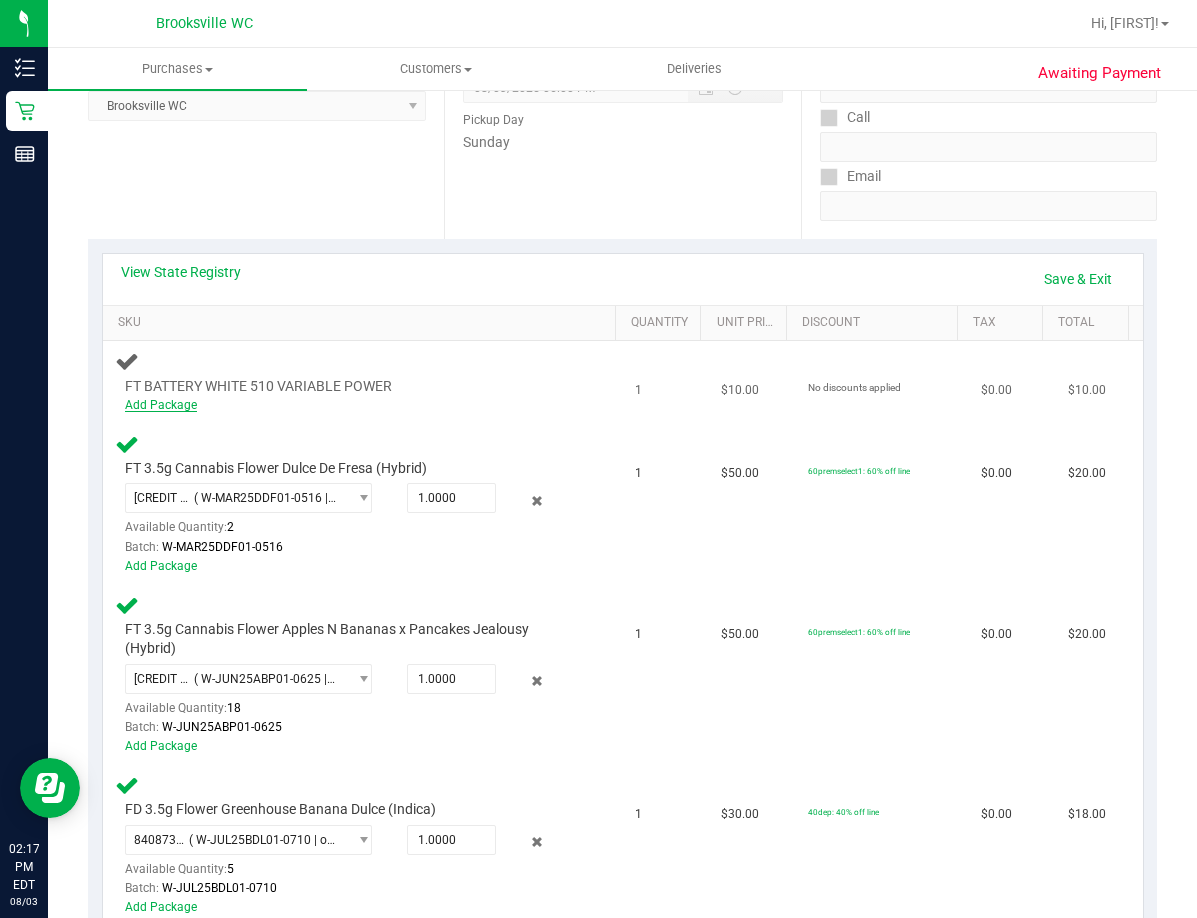 click on "Add Package" at bounding box center (161, 405) 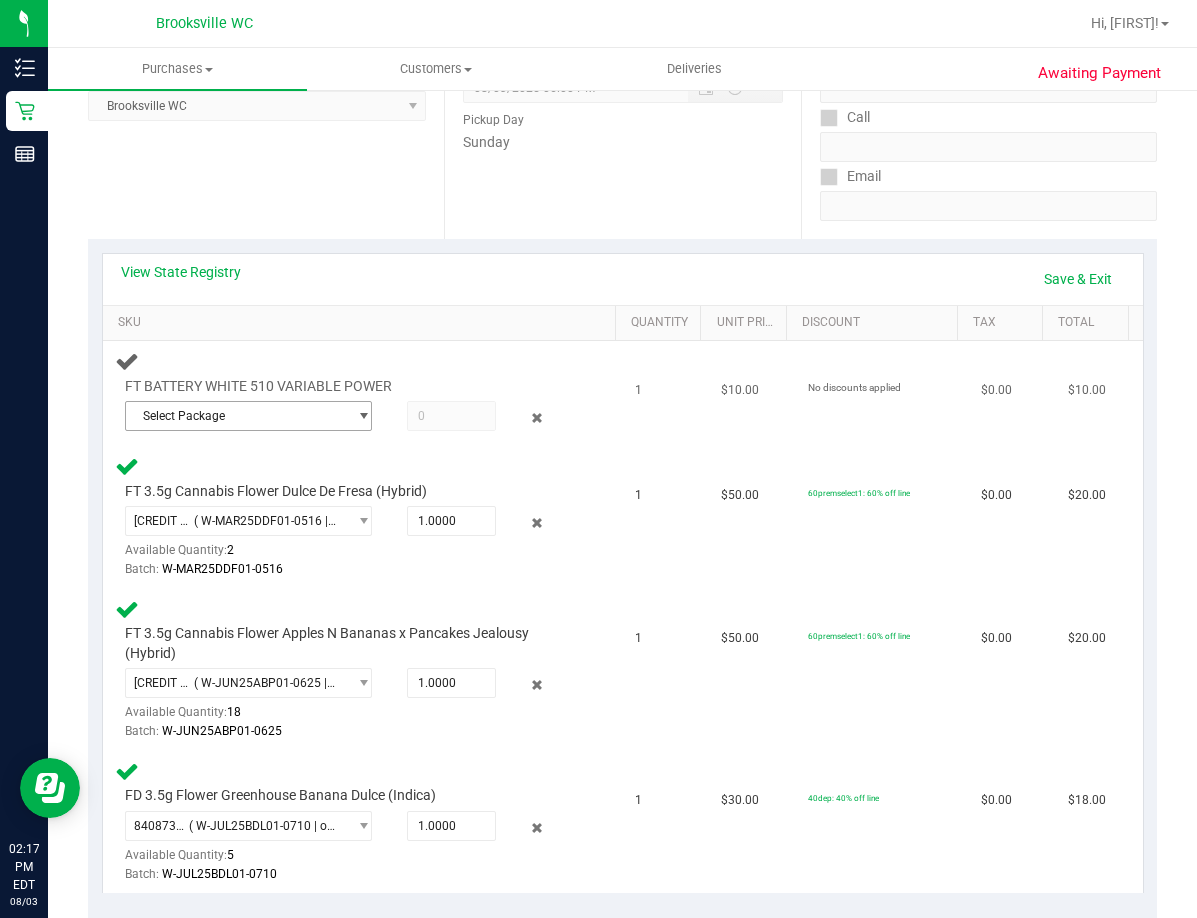 click on "Select Package" at bounding box center [236, 416] 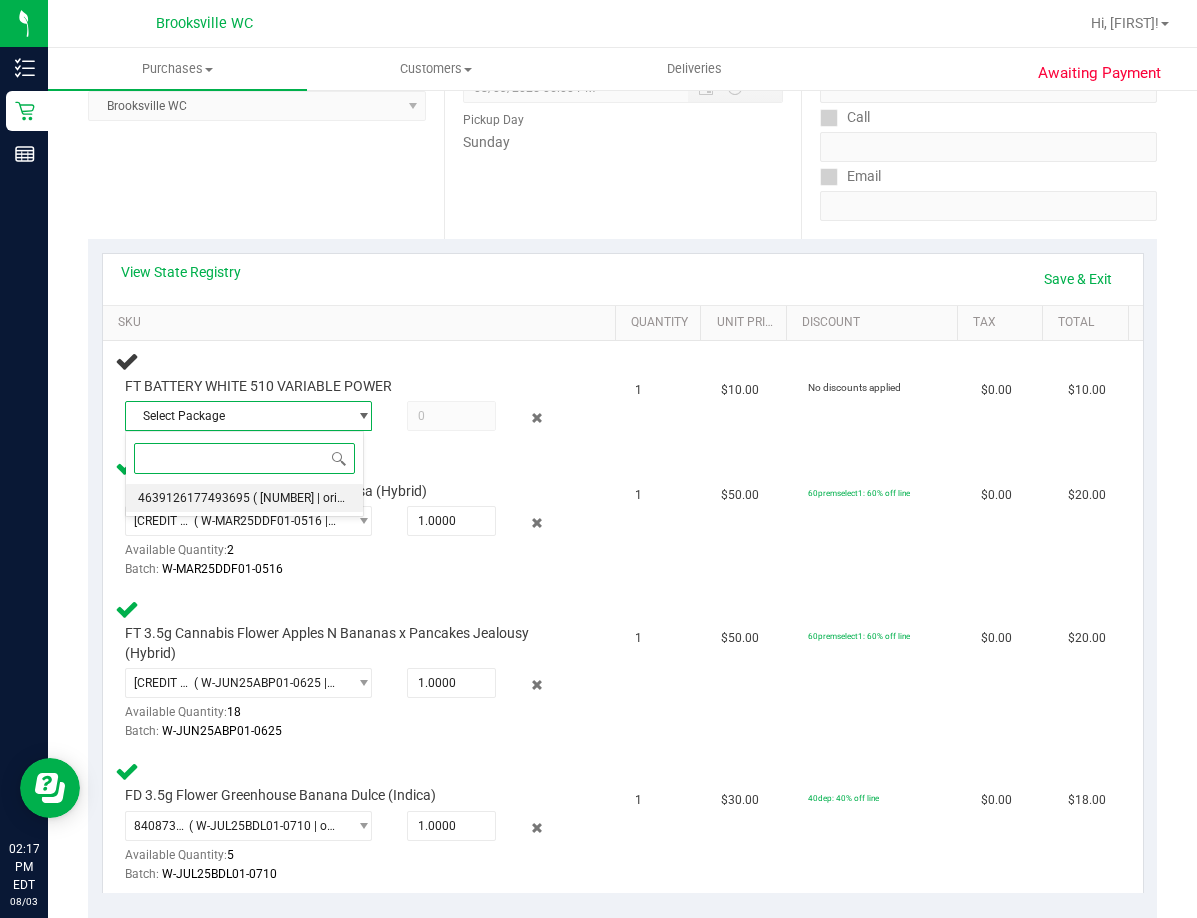 click on "[CREDIT CARD NUMBER]
(
[NUMBER] | orig: FLTW-20250725-014
)" at bounding box center [245, 498] 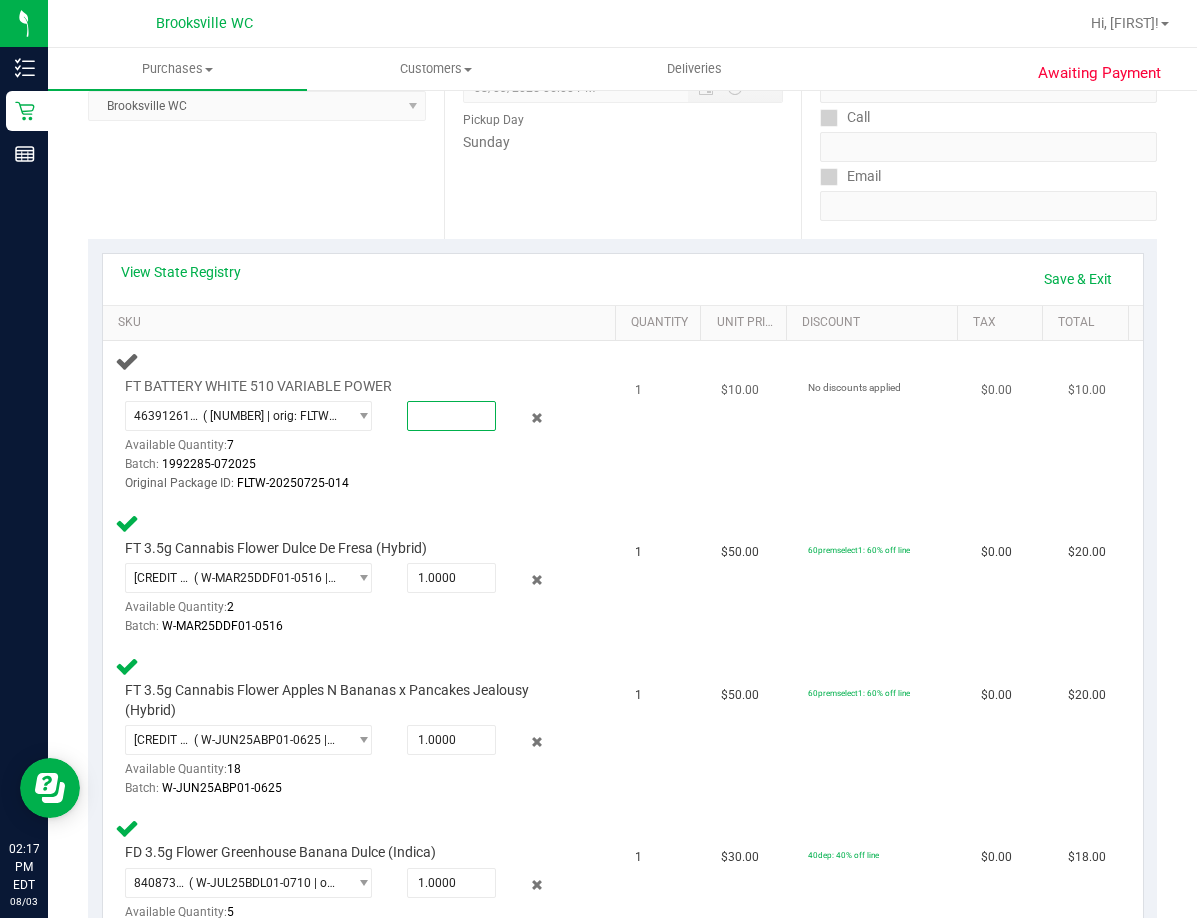 click at bounding box center (451, 416) 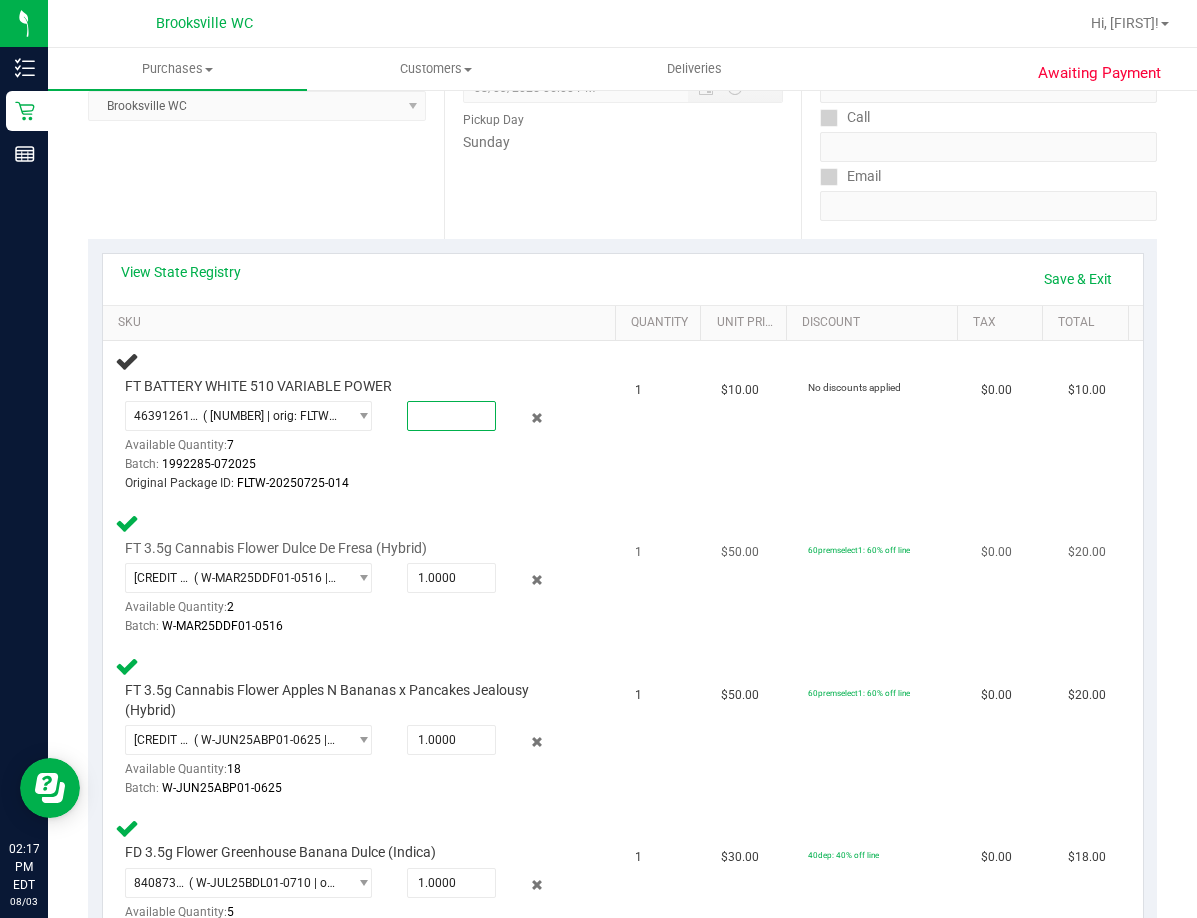 type on "1" 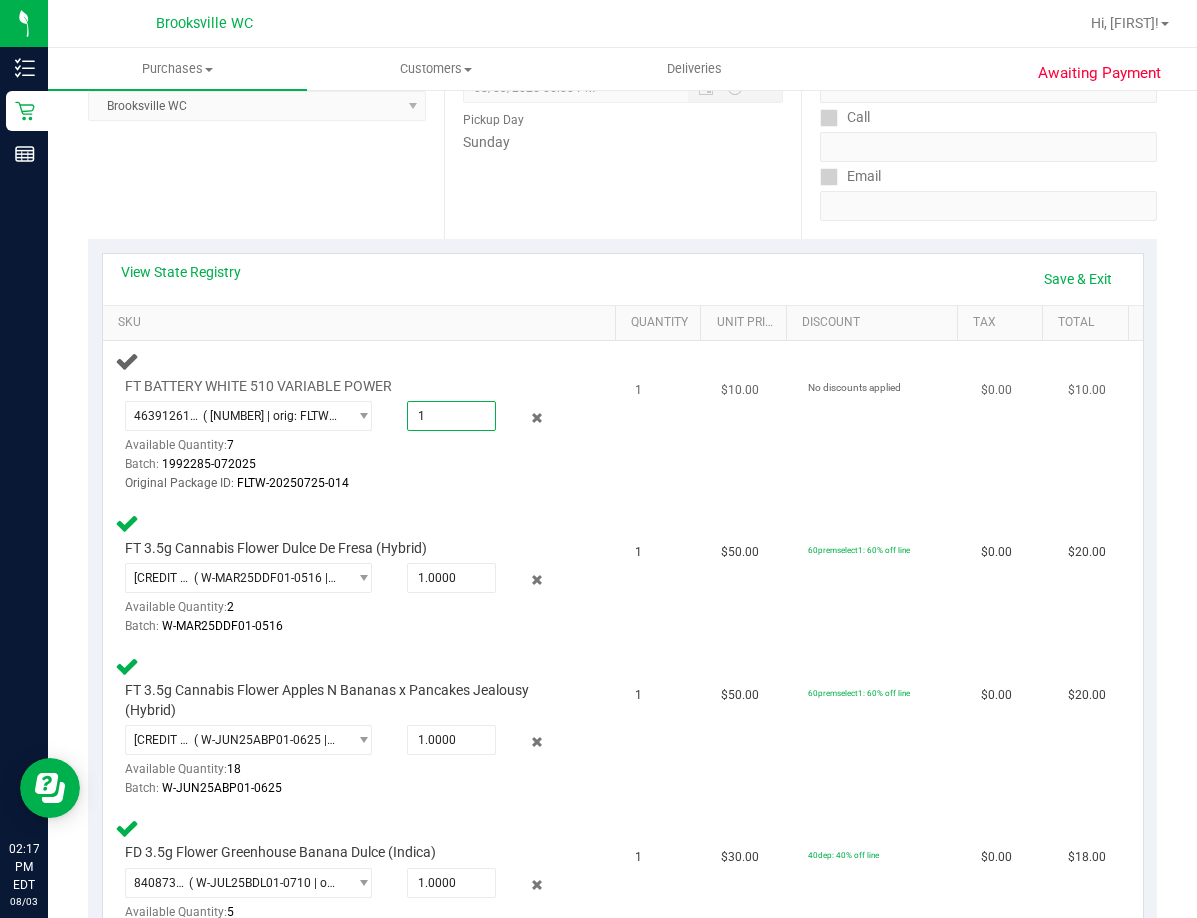type on "1.0000" 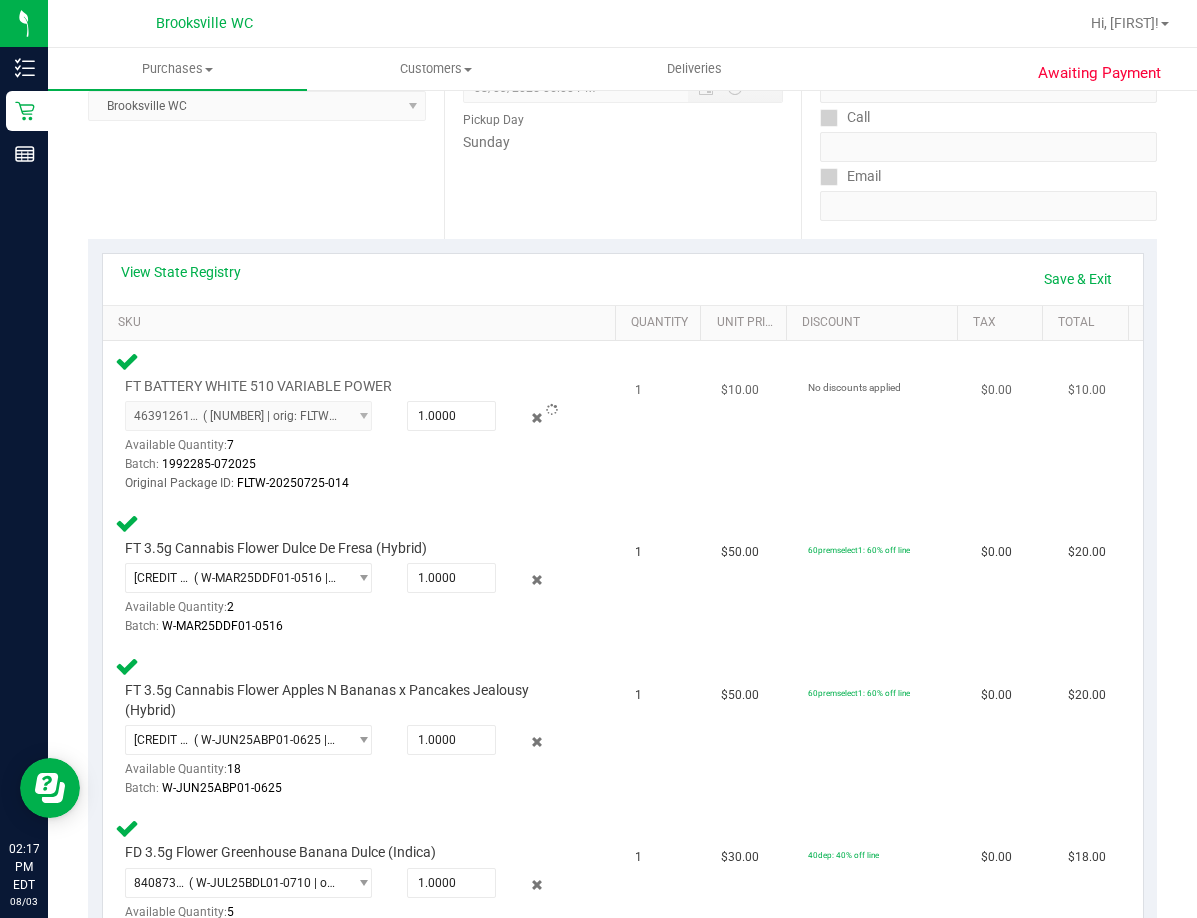 click on "FT BATTERY WHITE 510 VARIABLE POWER
[CREDIT CARD NUMBER]
(
[NUMBER] | orig: FLTW-20250725-014
)
[CREDIT CARD NUMBER]
1.0000 1
Batch:  [NUMBER]" at bounding box center [363, 422] 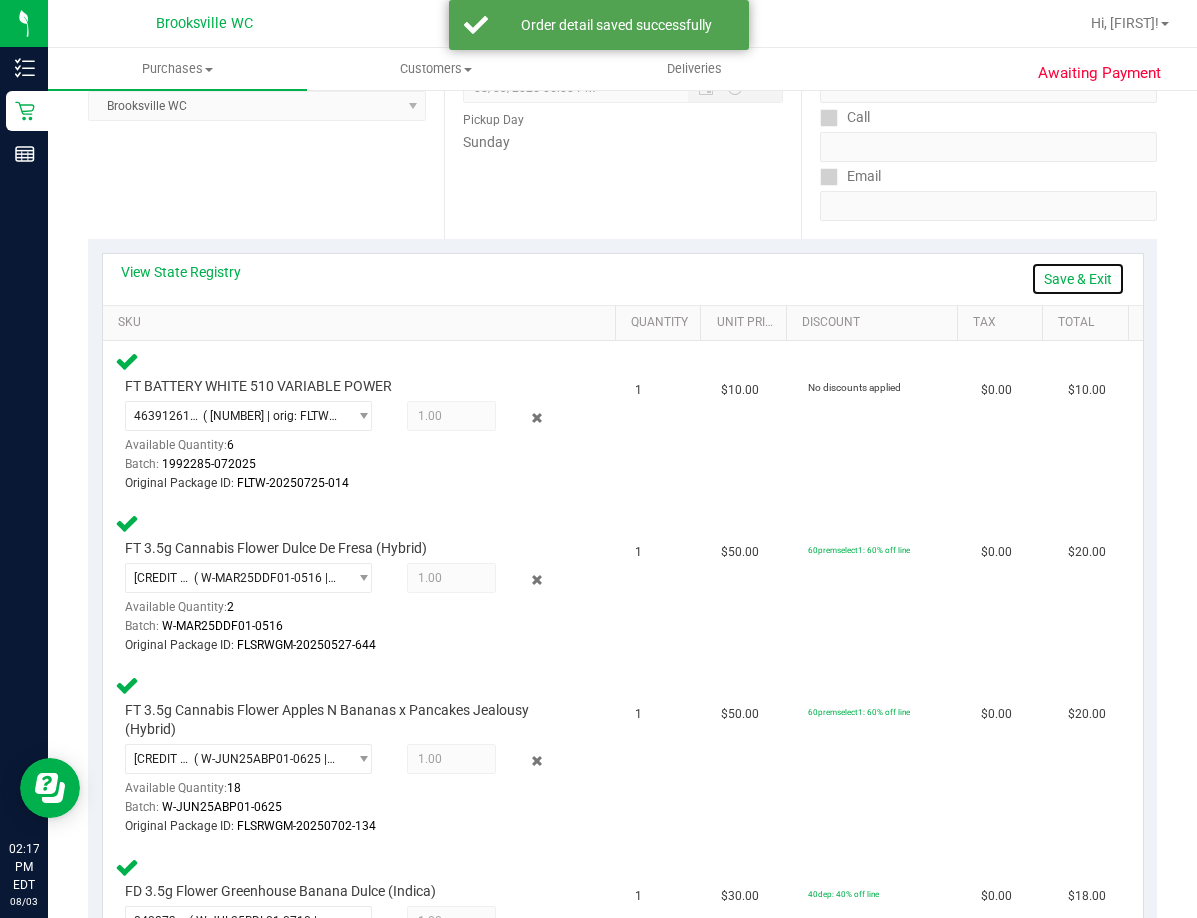 click on "Save & Exit" at bounding box center [1078, 279] 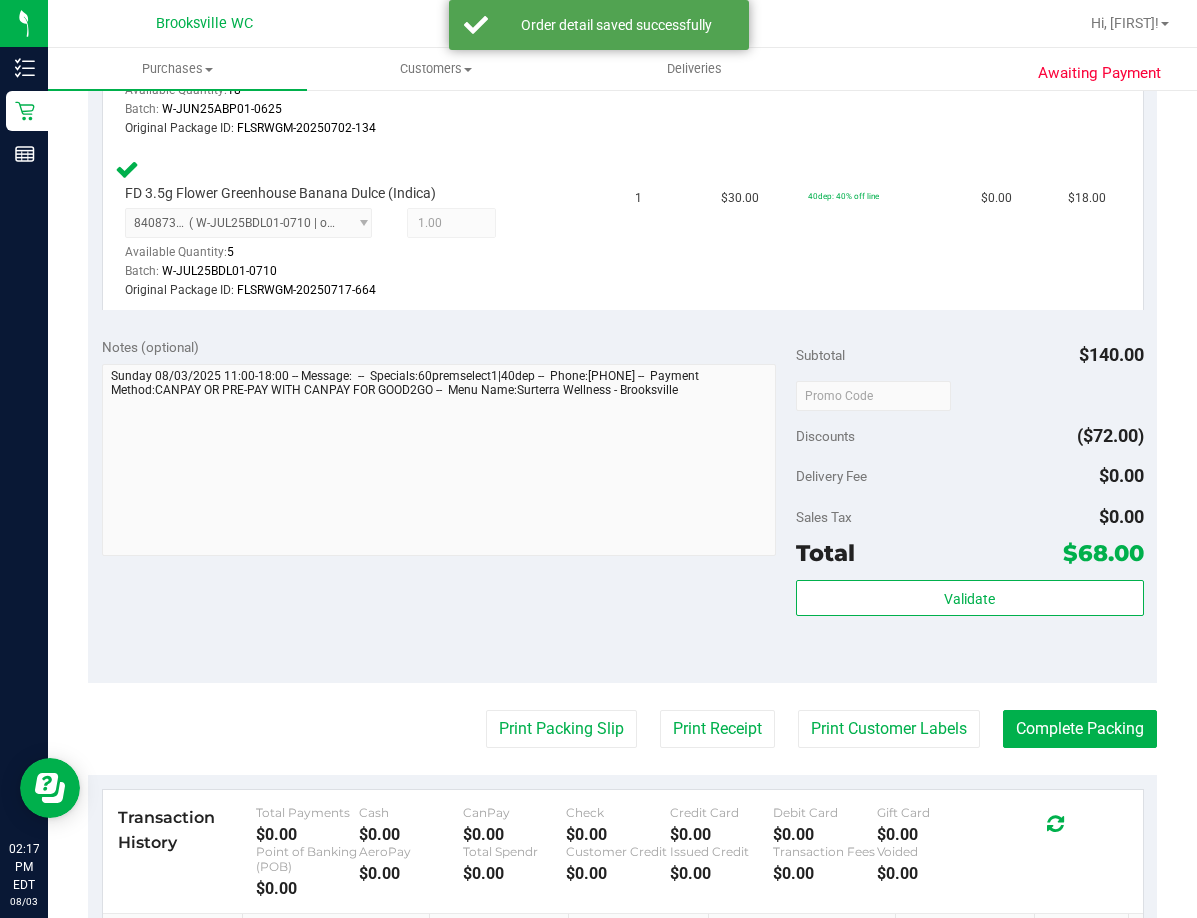 scroll, scrollTop: 1000, scrollLeft: 0, axis: vertical 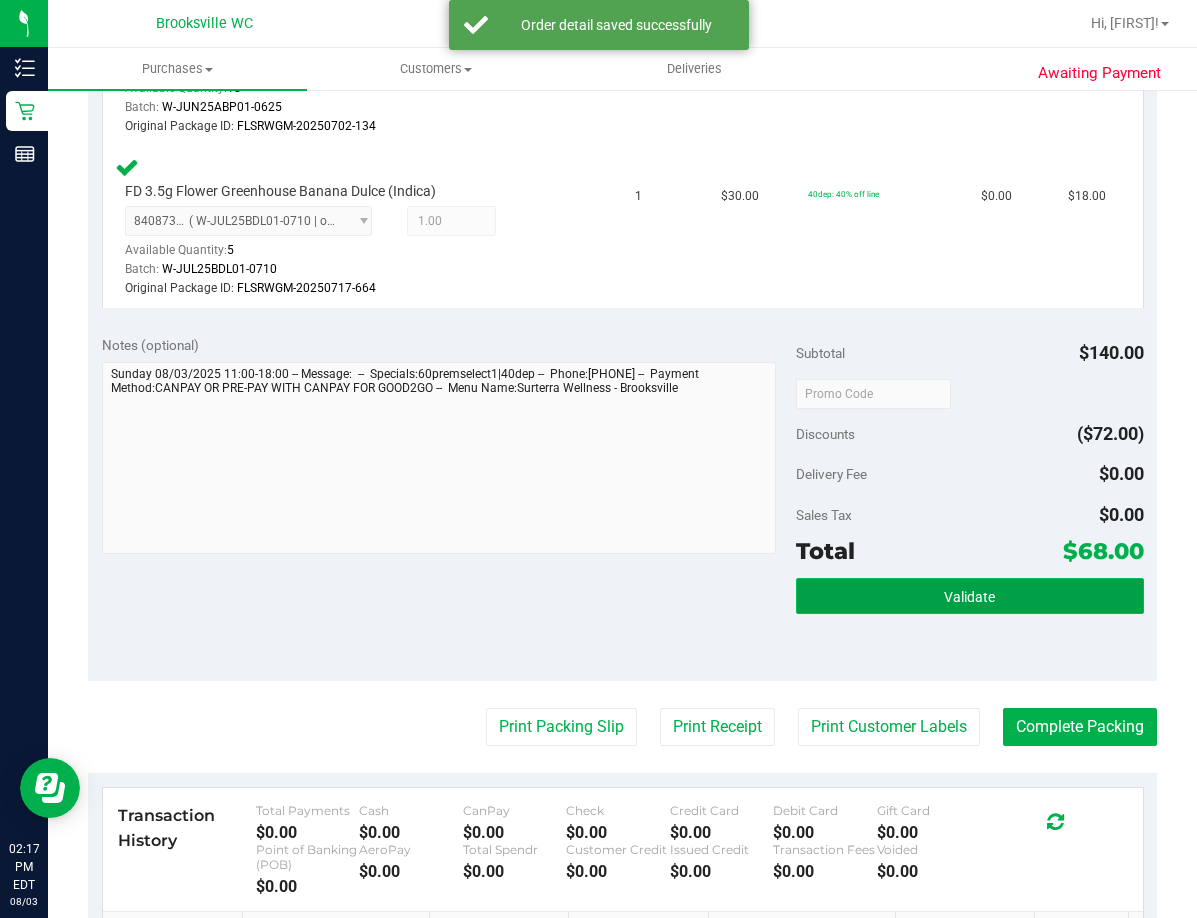 click on "Validate" at bounding box center (969, 596) 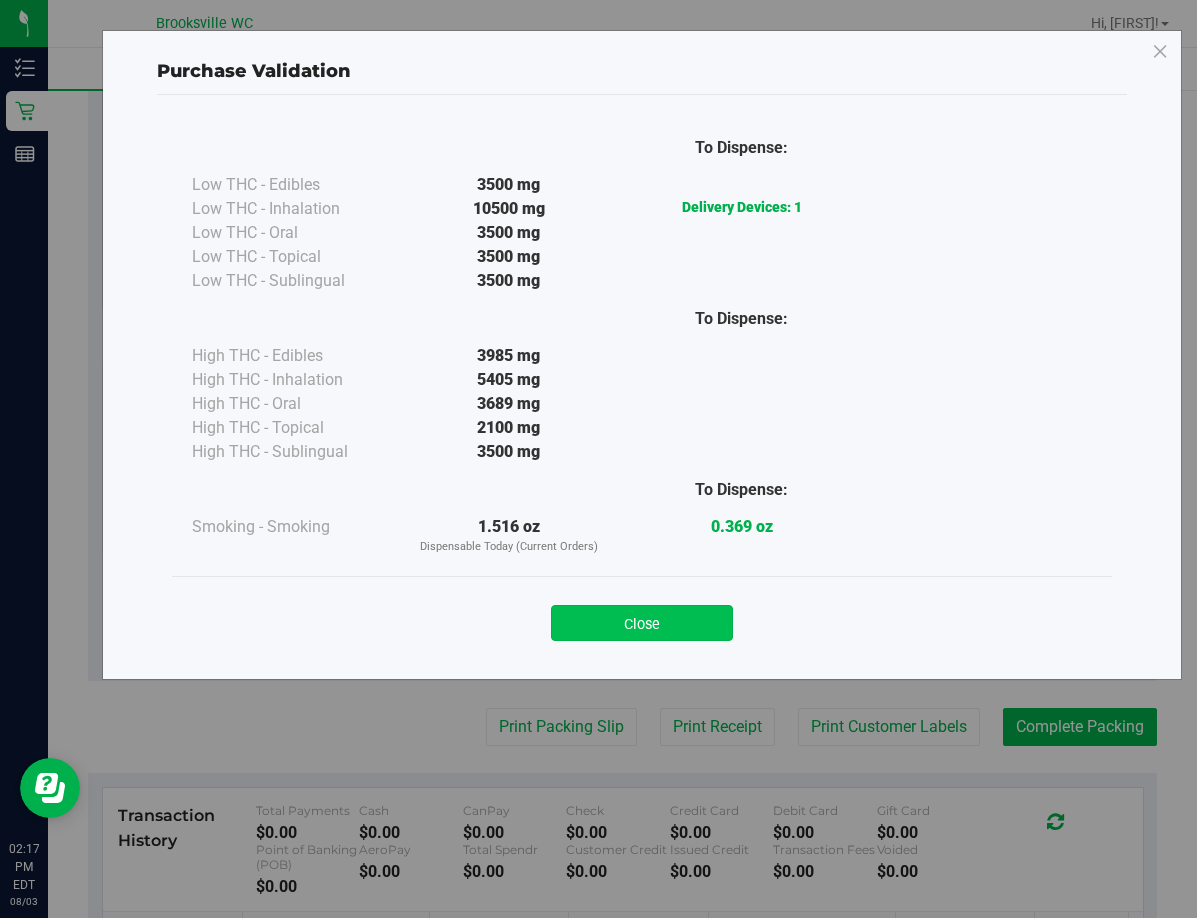 click on "Close" at bounding box center [642, 623] 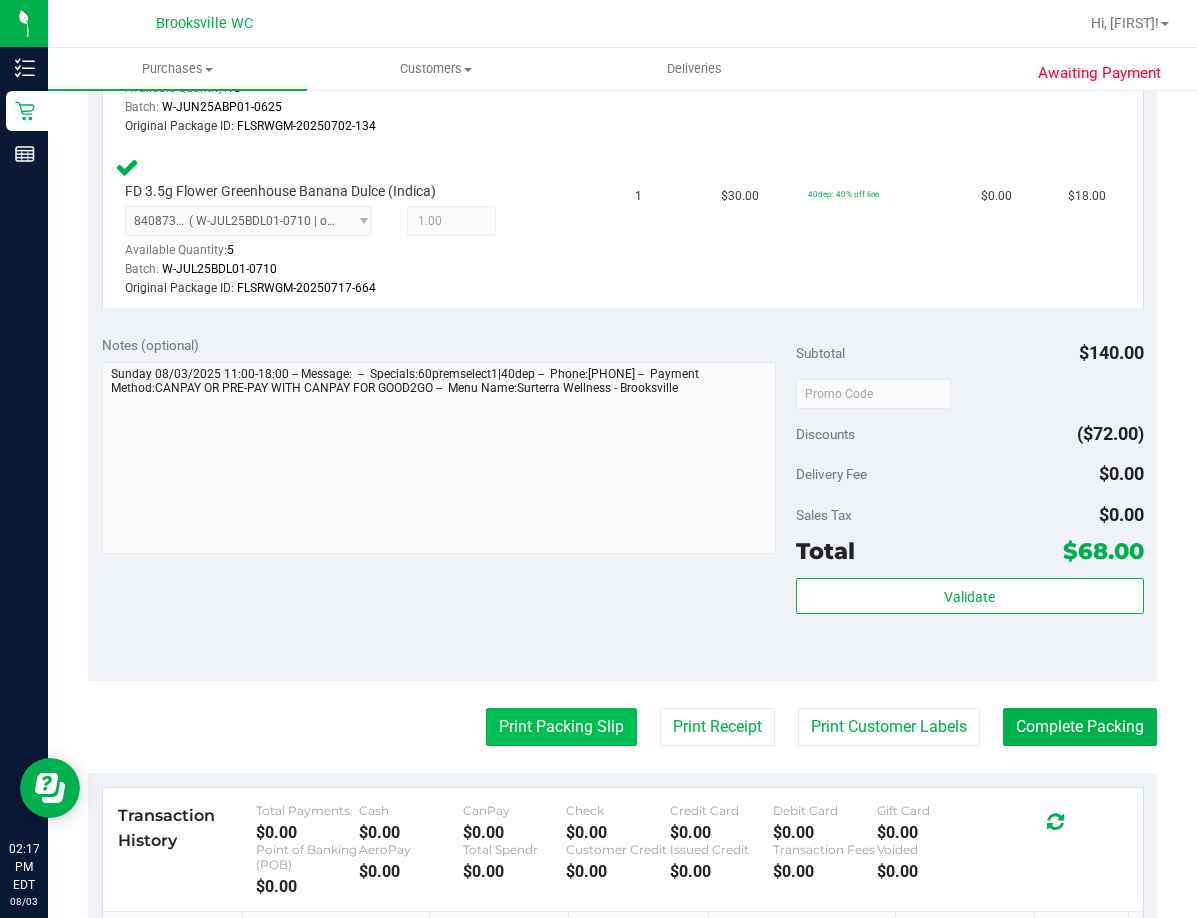 click on "Print Packing Slip" at bounding box center (561, 727) 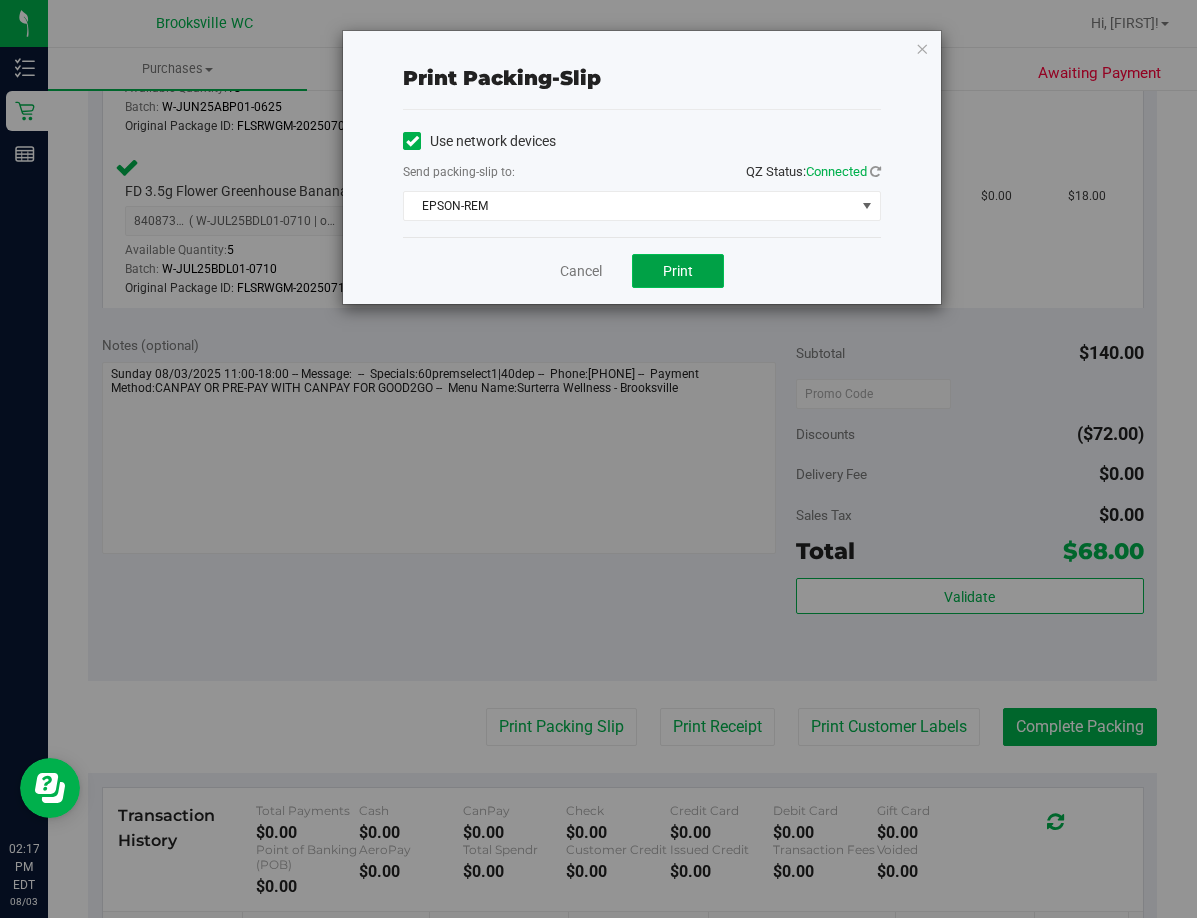 click on "Print" at bounding box center [678, 271] 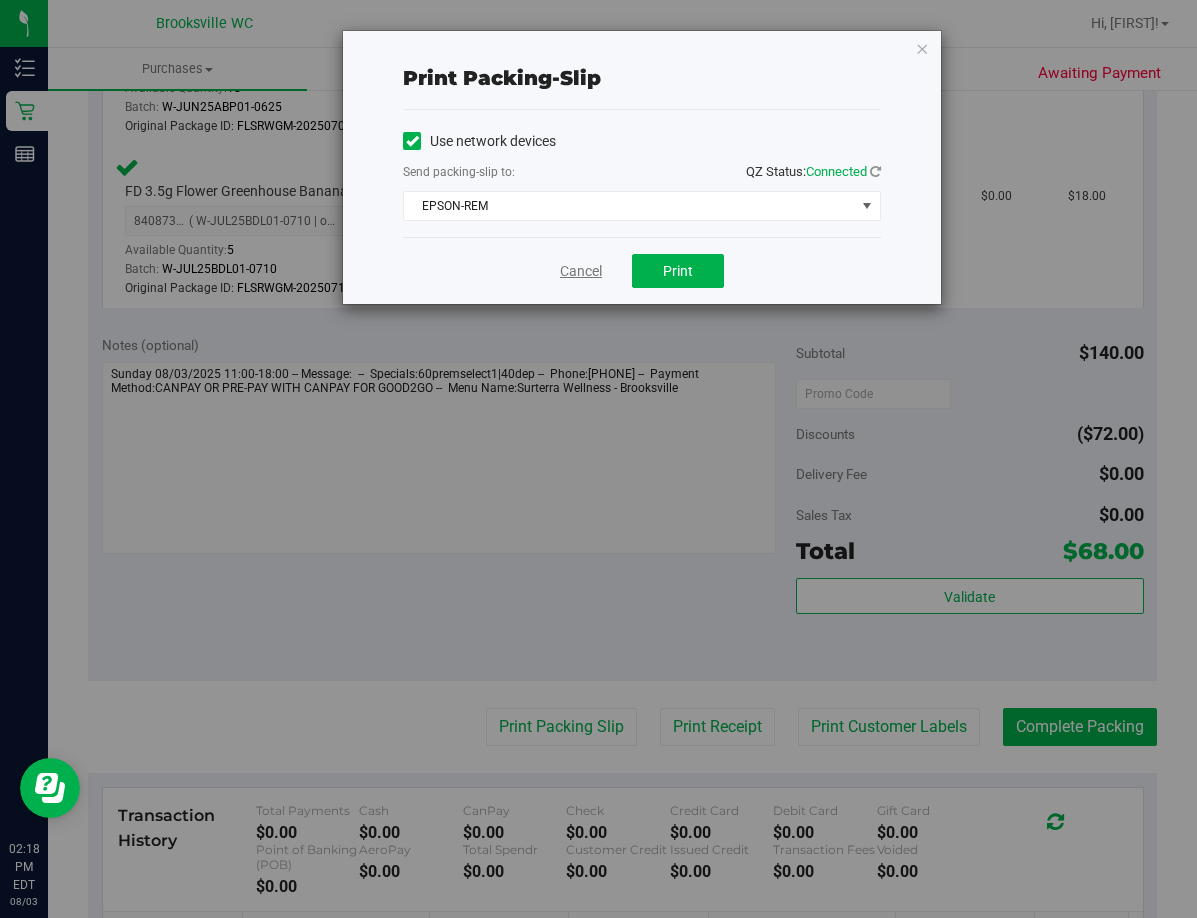 click on "Cancel" at bounding box center (581, 271) 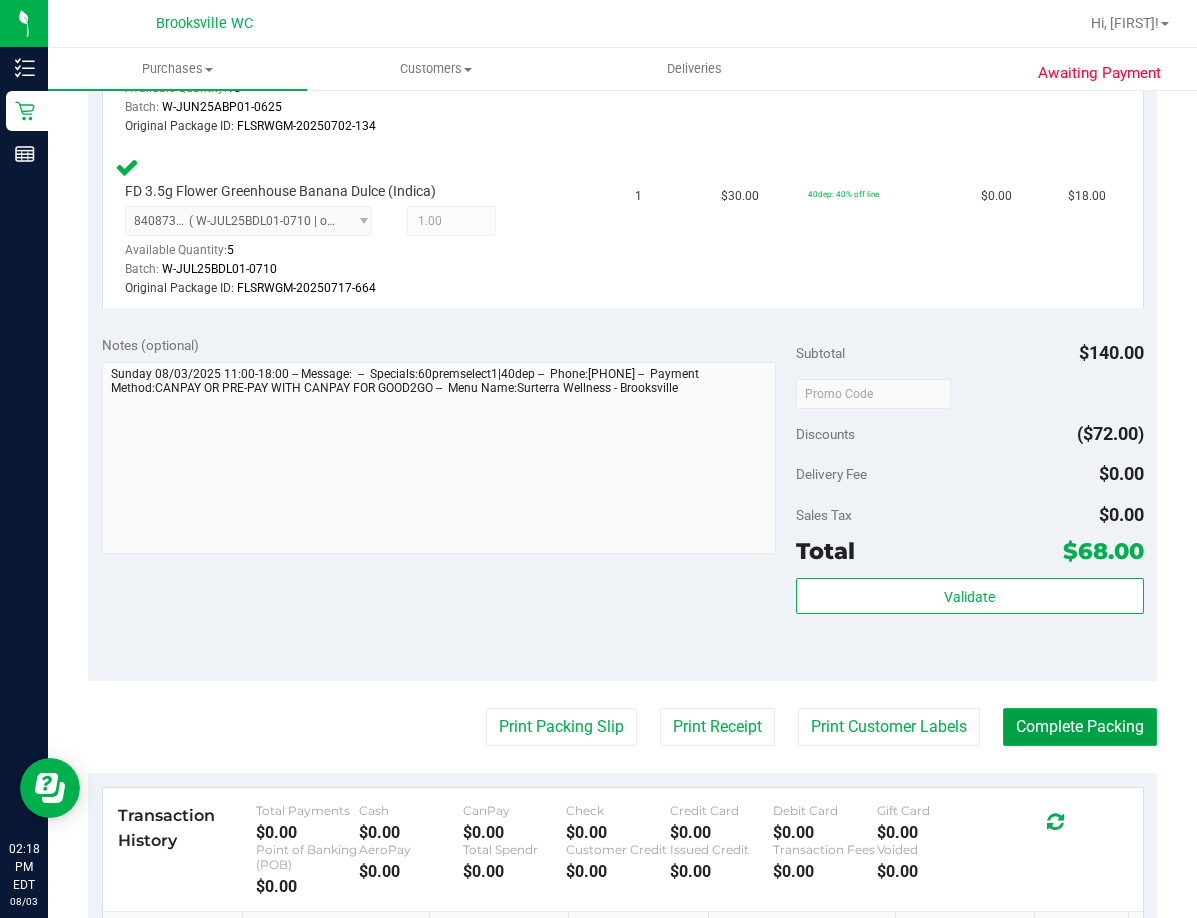 click on "Complete Packing" at bounding box center [1080, 727] 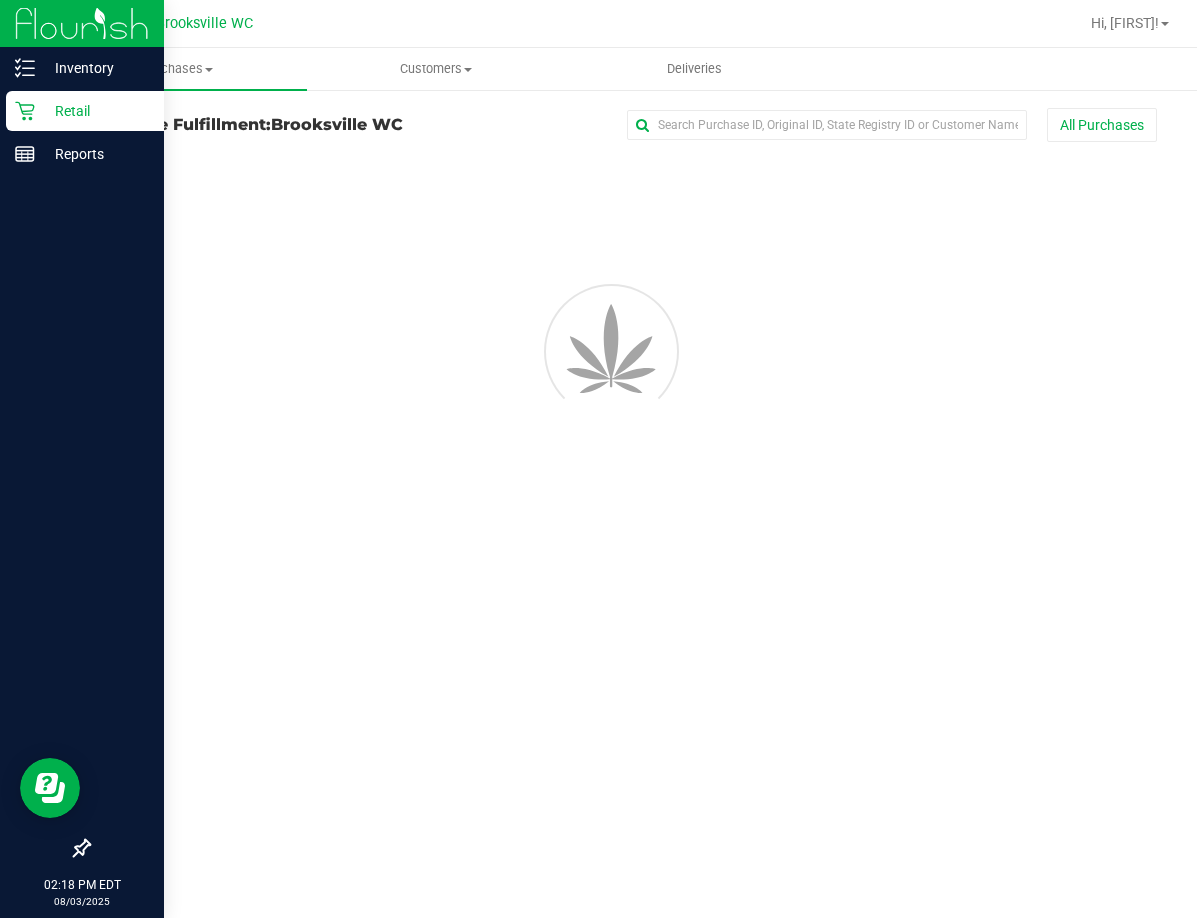 scroll, scrollTop: 0, scrollLeft: 0, axis: both 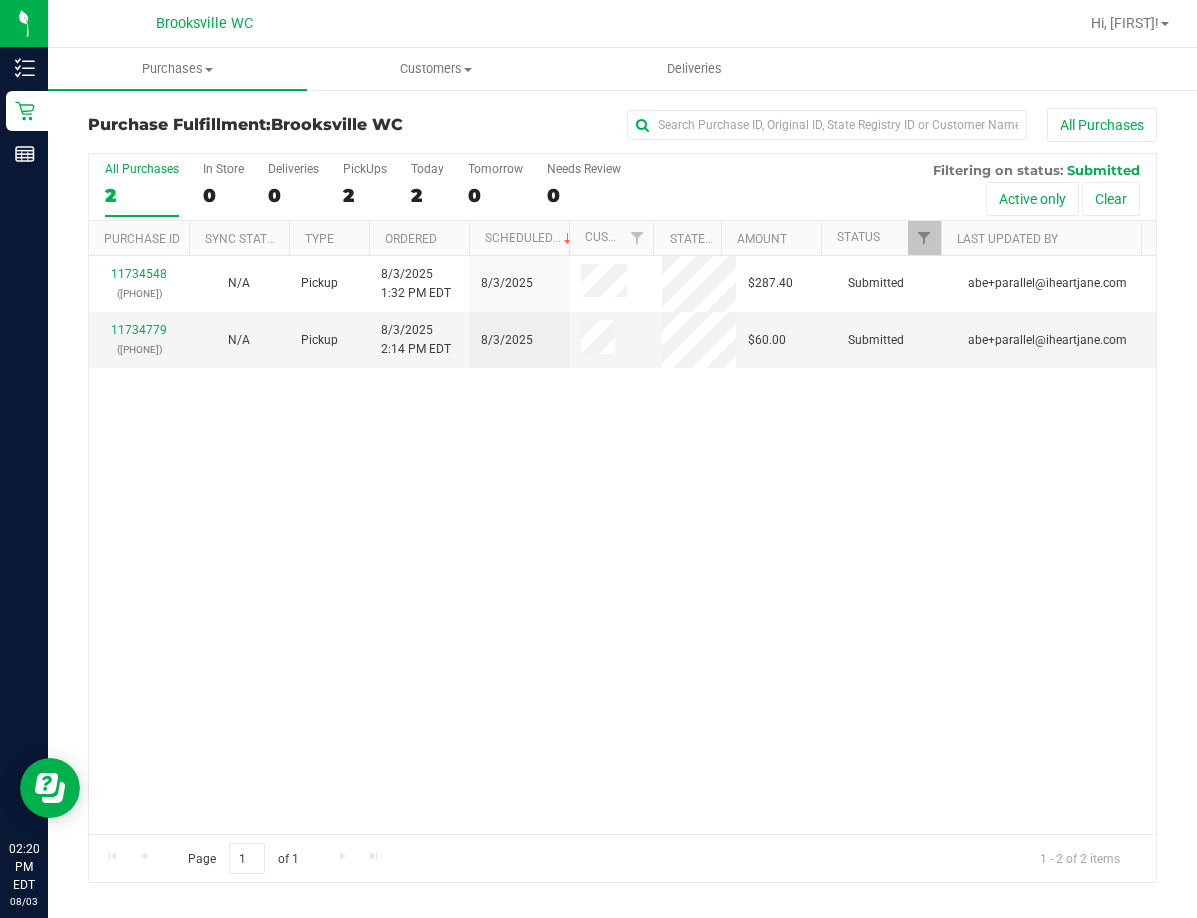 click on "11734548
([PHONE])
N/A
Pickup 8/3/2025 1:32 PM EDT 8/3/2025
$287.40
Submitted [EMAIL]
11734779
([PHONE])
N/A
Pickup 8/3/2025 2:14 PM EDT 8/3/2025
$60.00
Submitted [EMAIL]" at bounding box center [622, 545] 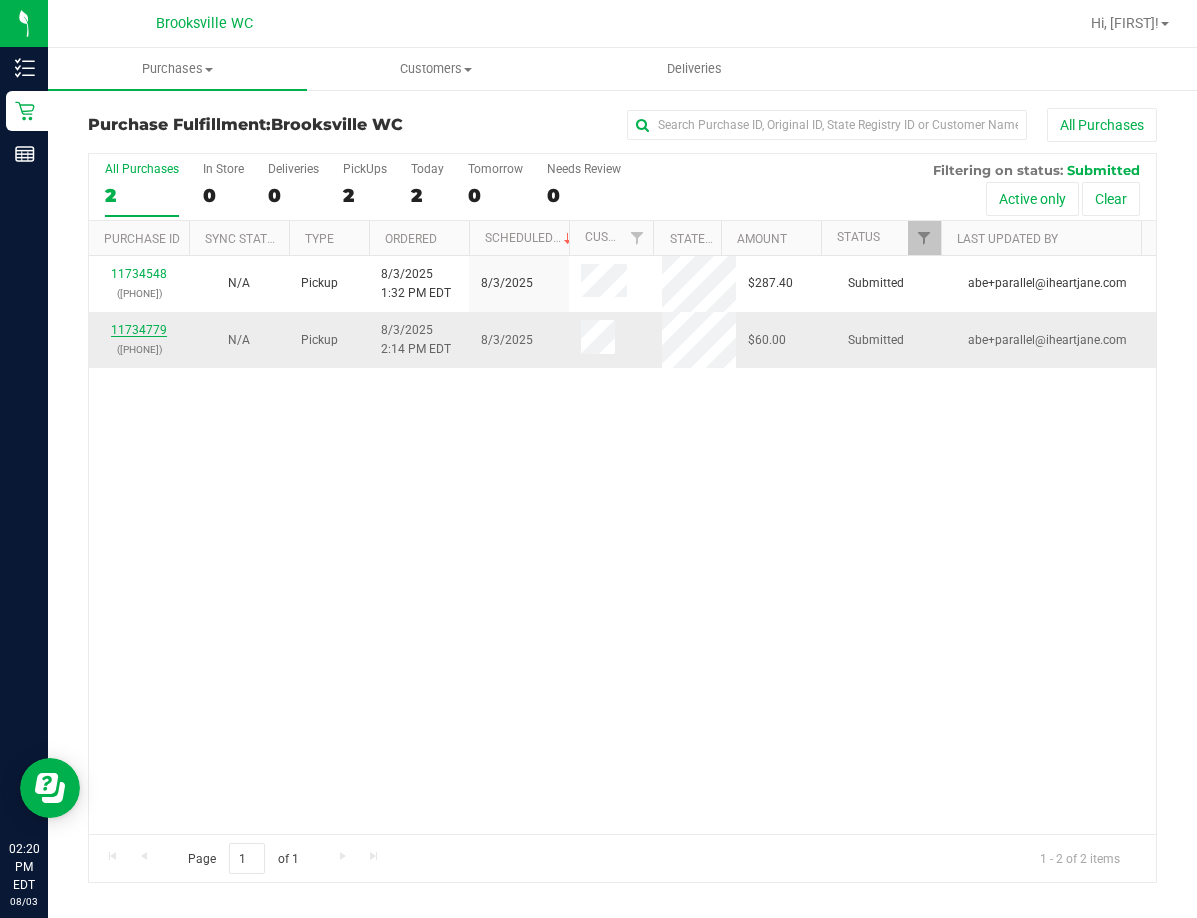 click on "11734779" at bounding box center (139, 330) 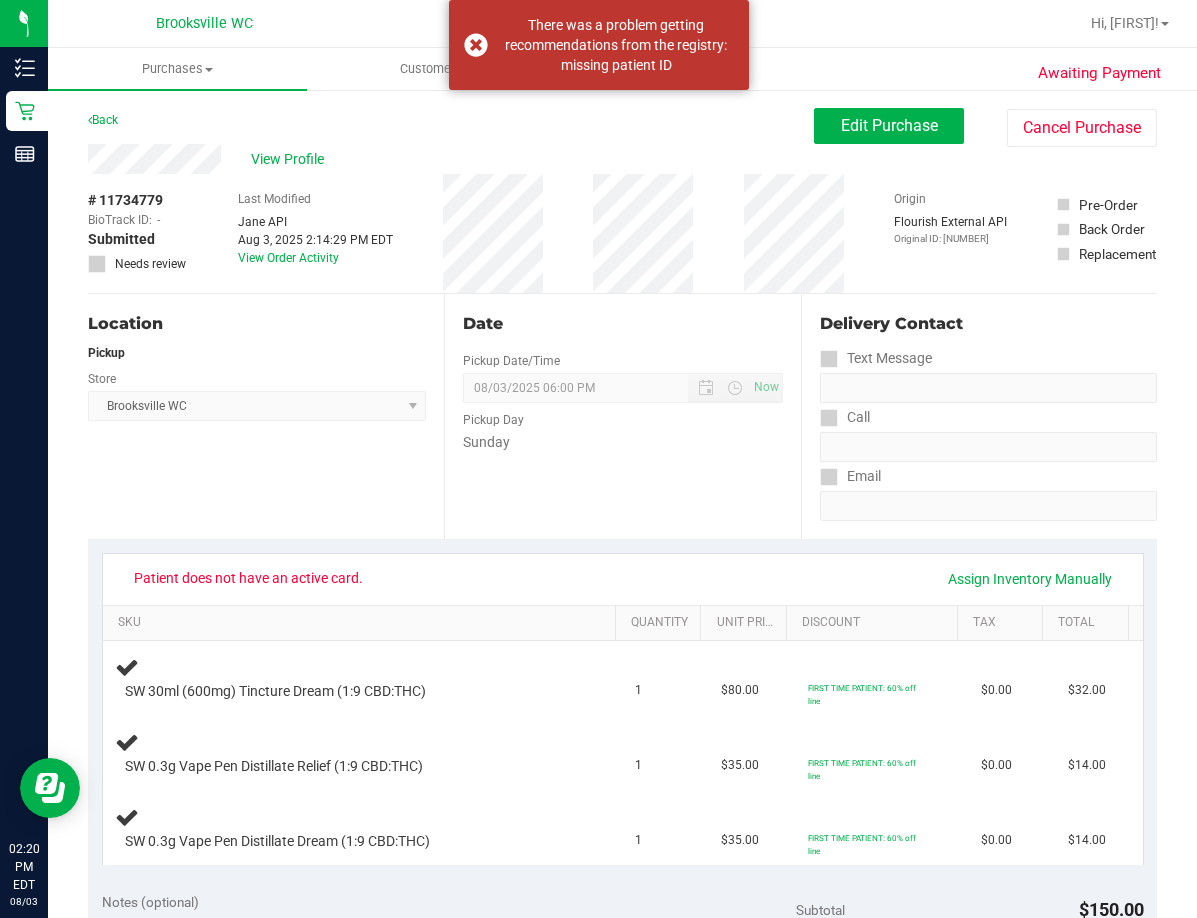 click on "Back" at bounding box center [103, 120] 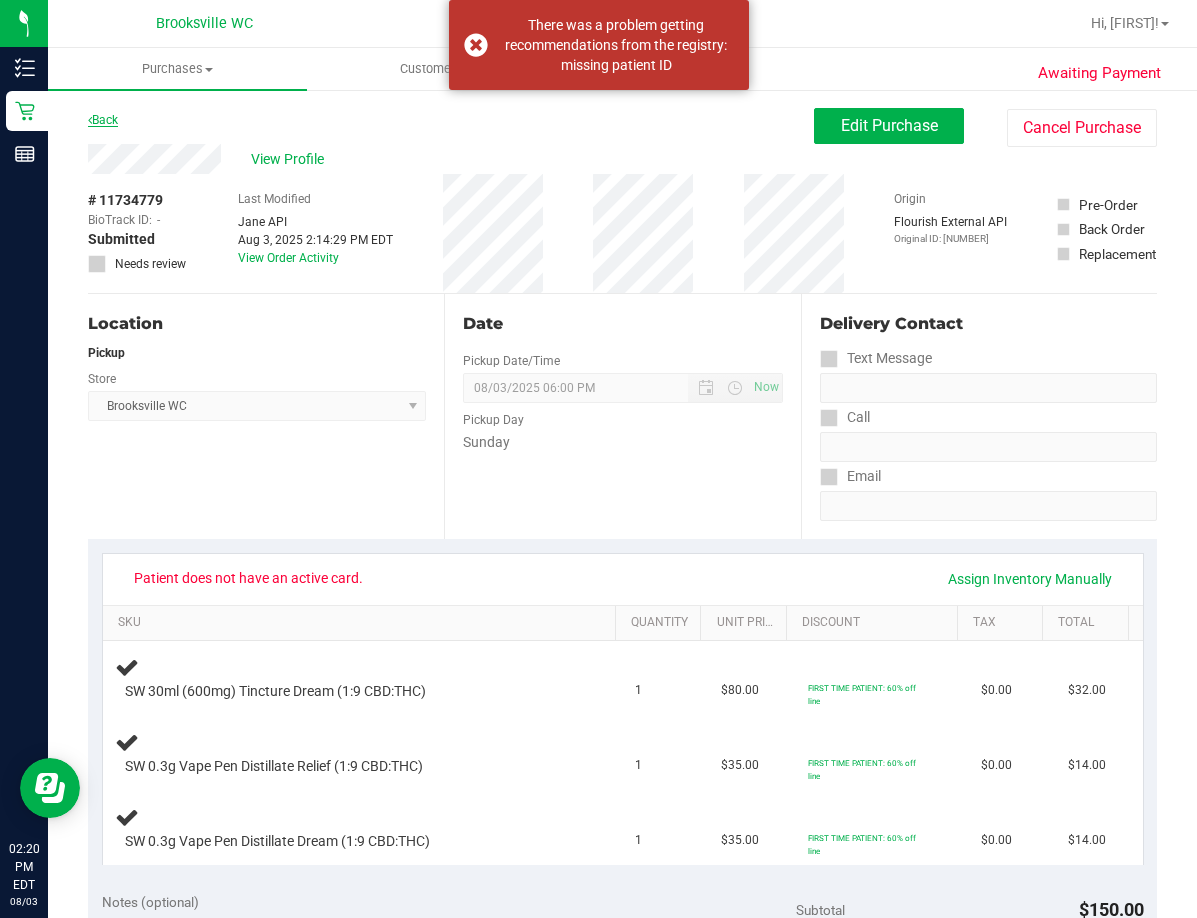 click on "Back" at bounding box center [103, 120] 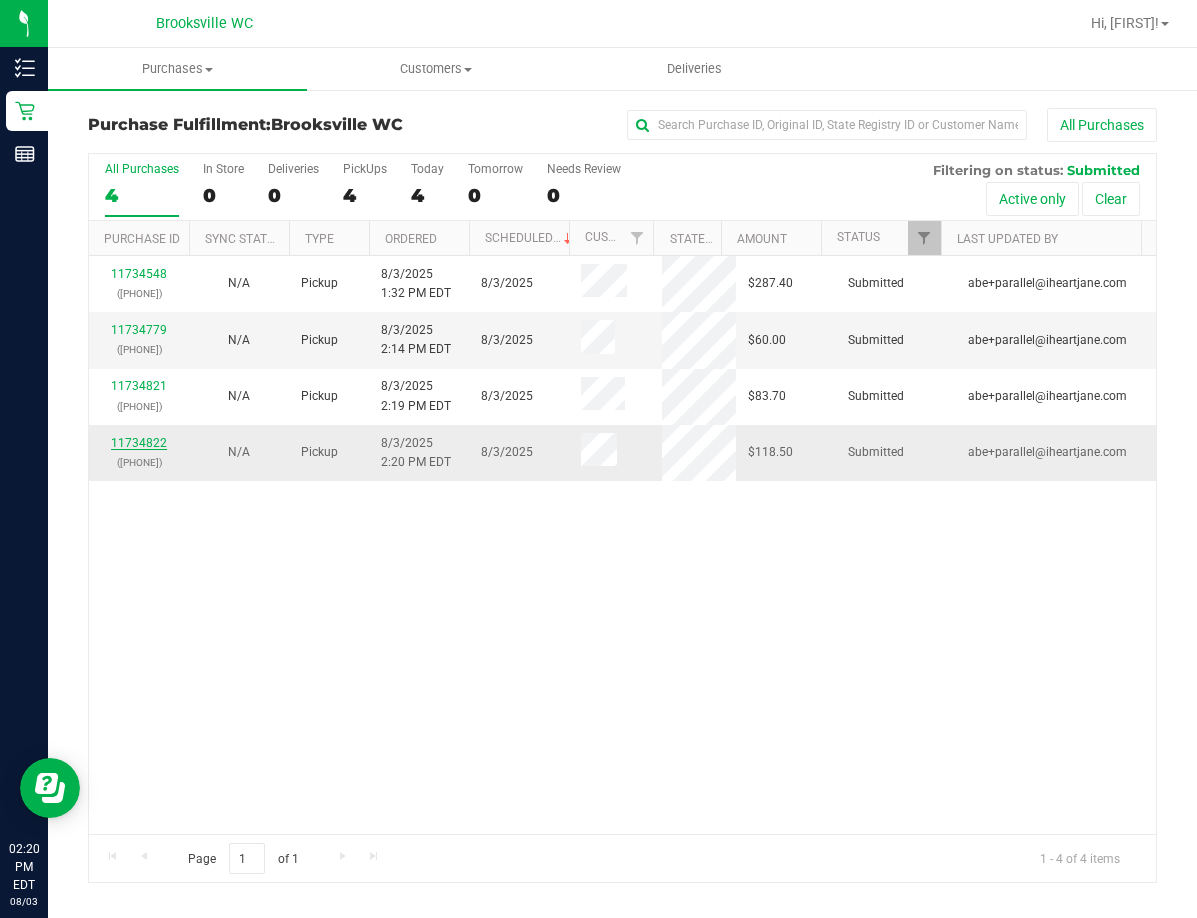 click on "11734822" at bounding box center (139, 443) 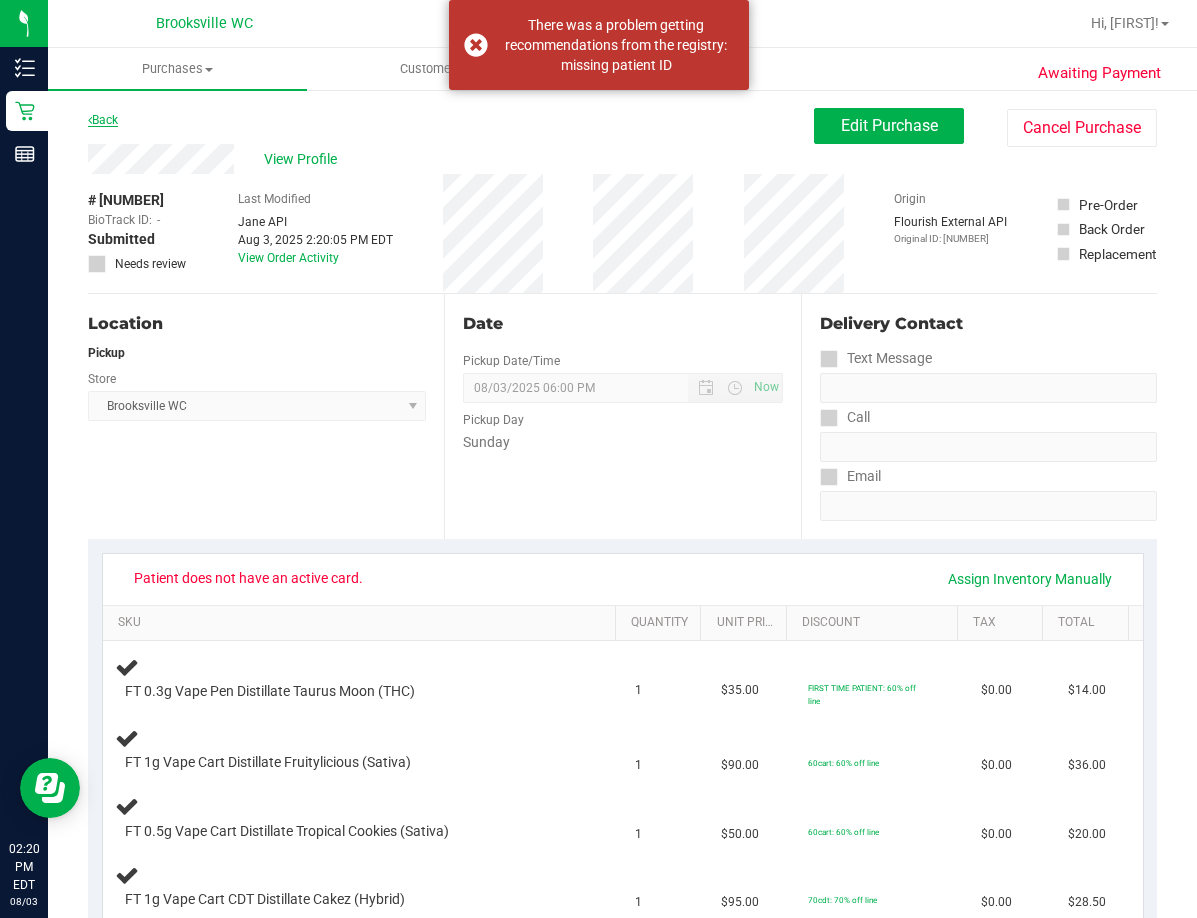 click on "Back" at bounding box center (103, 120) 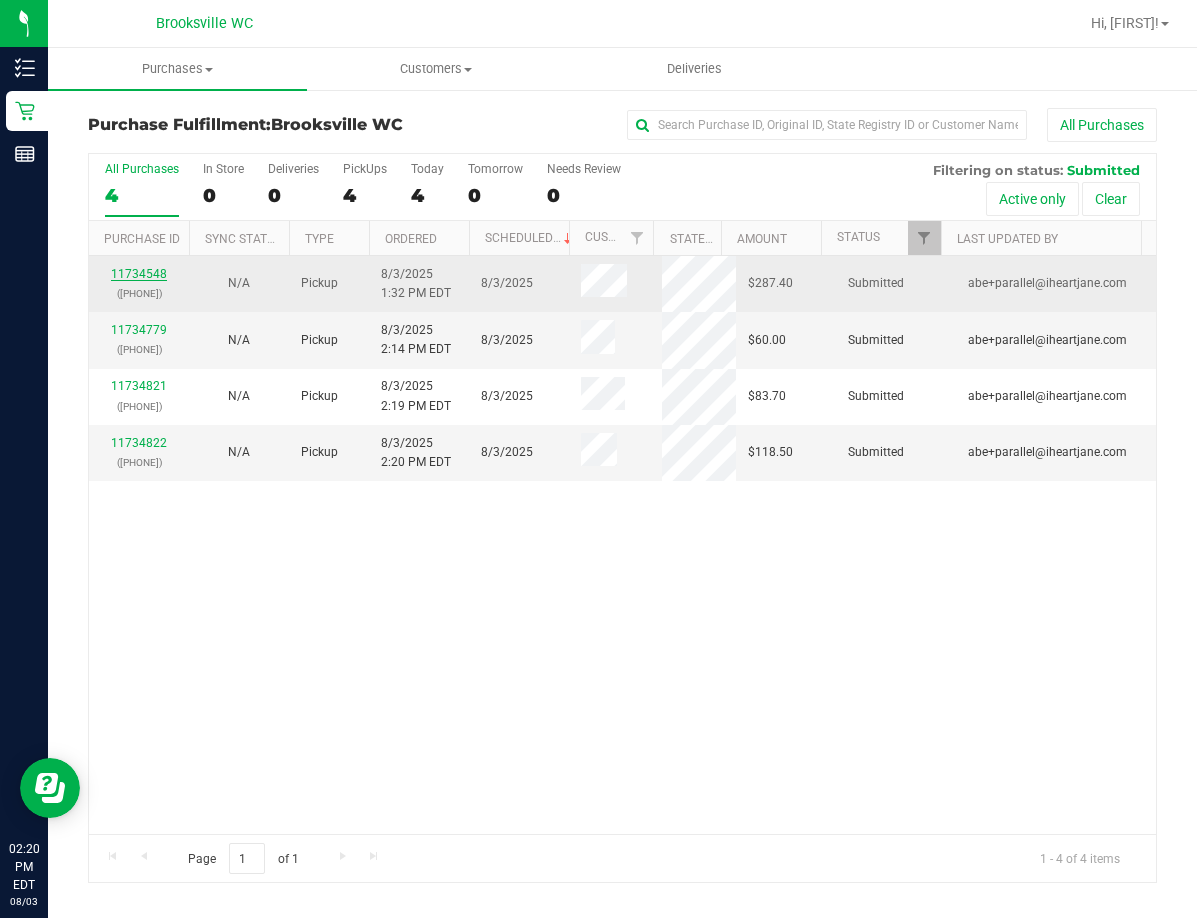 click on "11734548" at bounding box center [139, 274] 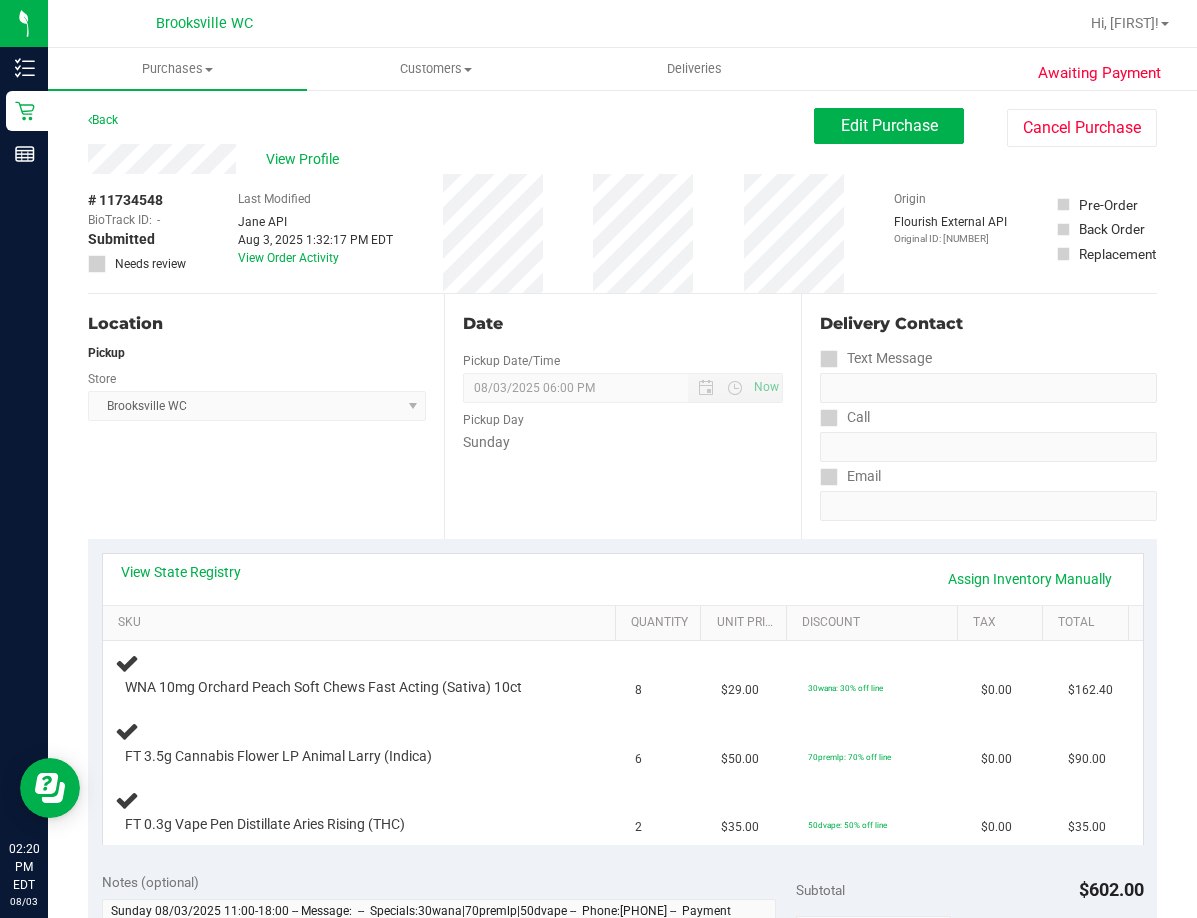 scroll, scrollTop: 100, scrollLeft: 0, axis: vertical 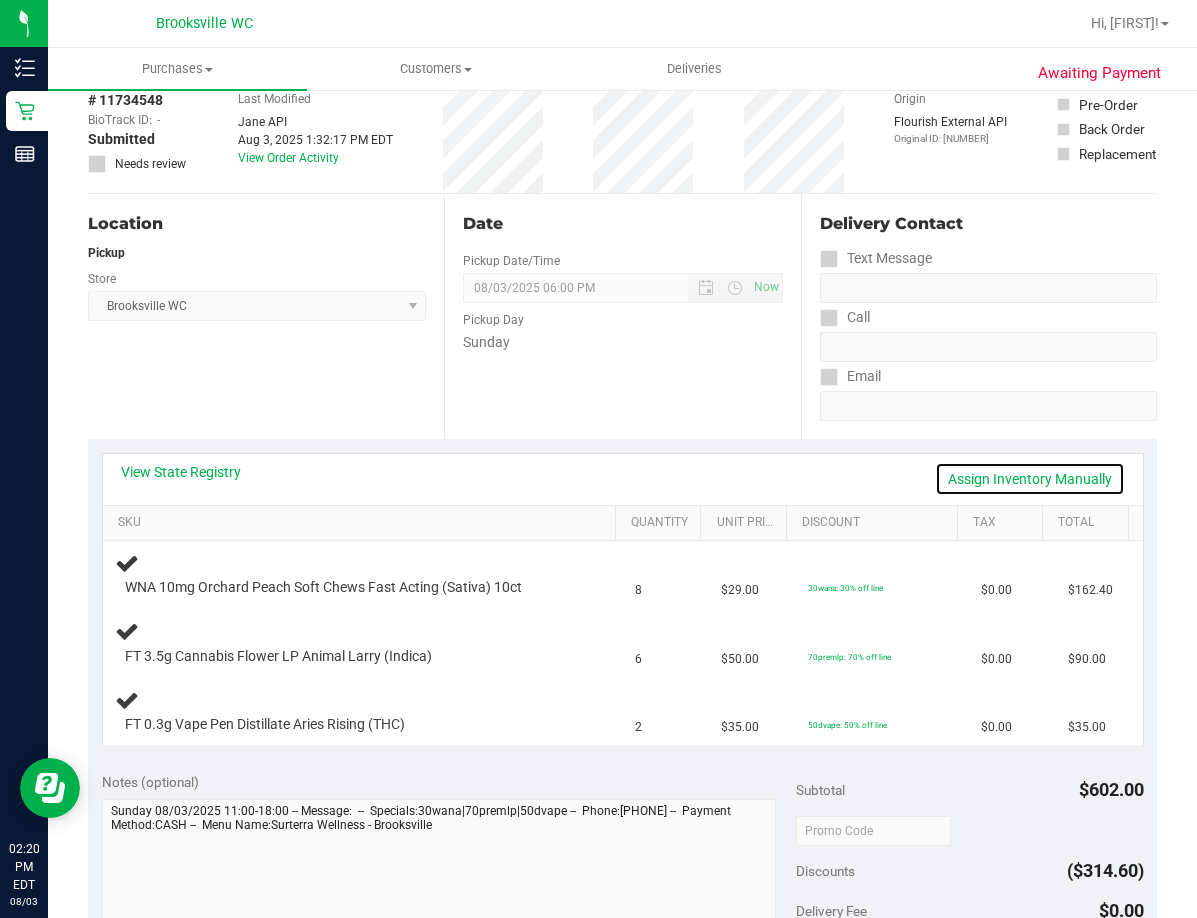 click on "Assign Inventory Manually" at bounding box center (1030, 479) 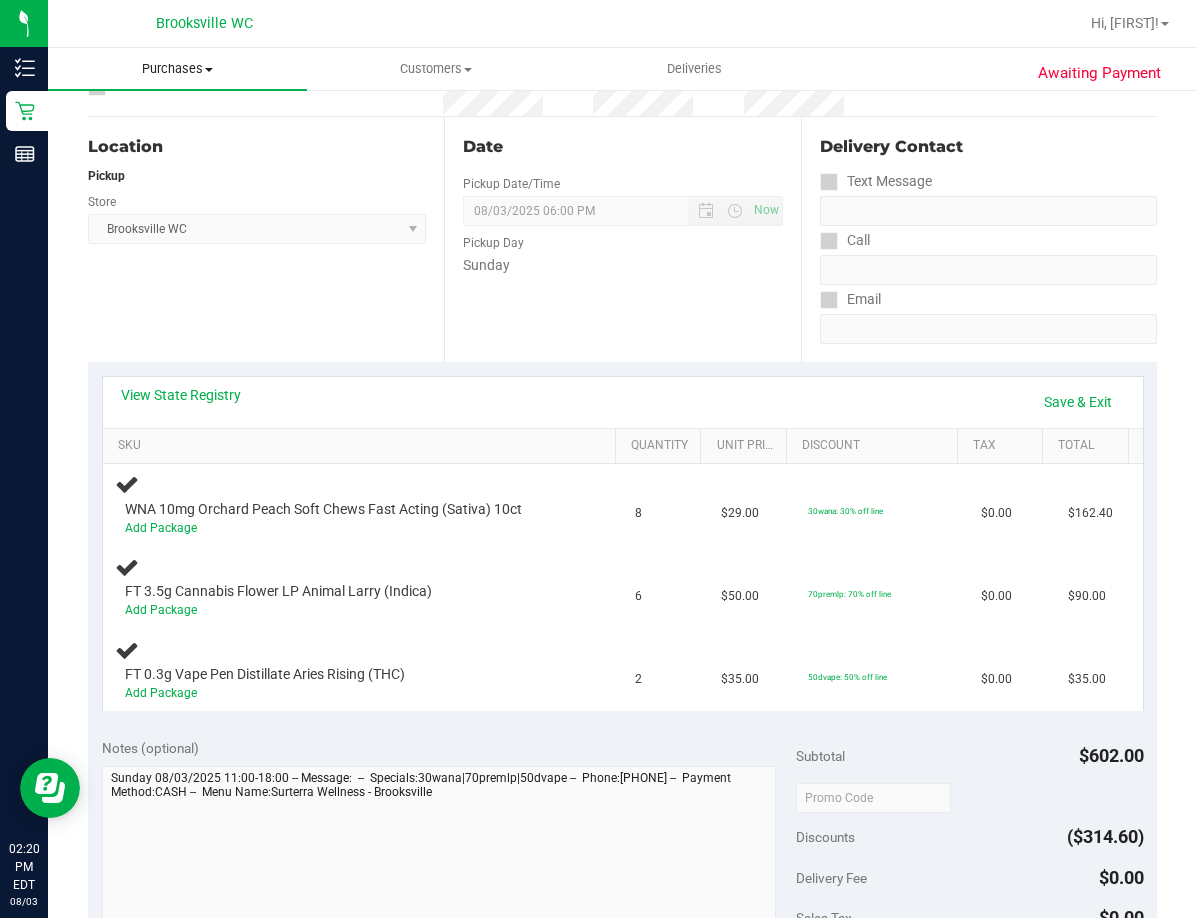 scroll, scrollTop: 200, scrollLeft: 0, axis: vertical 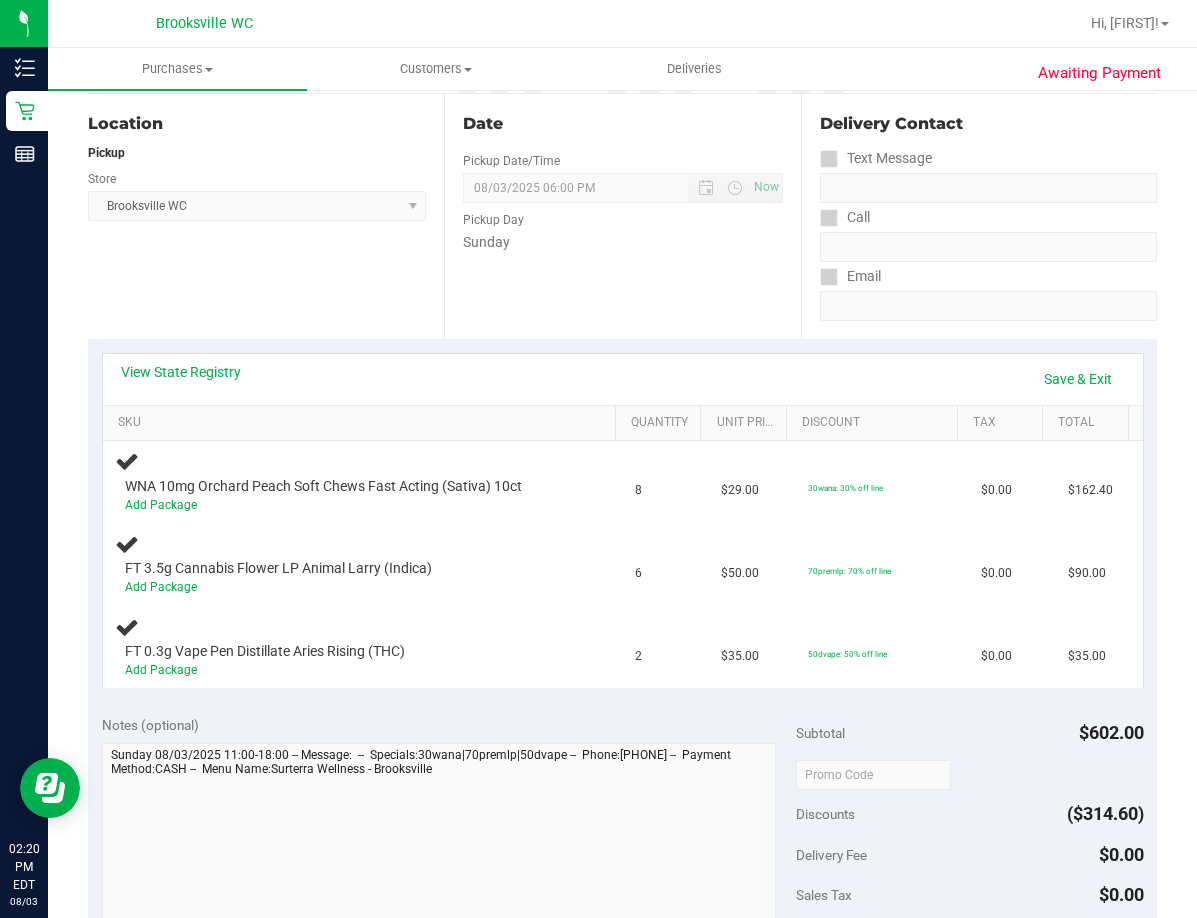 click on "Date
Pickup Date/Time
08/03/2025
Now
08/03/2025 06:00 PM
Now
Pickup Day
Sunday" at bounding box center [622, 216] 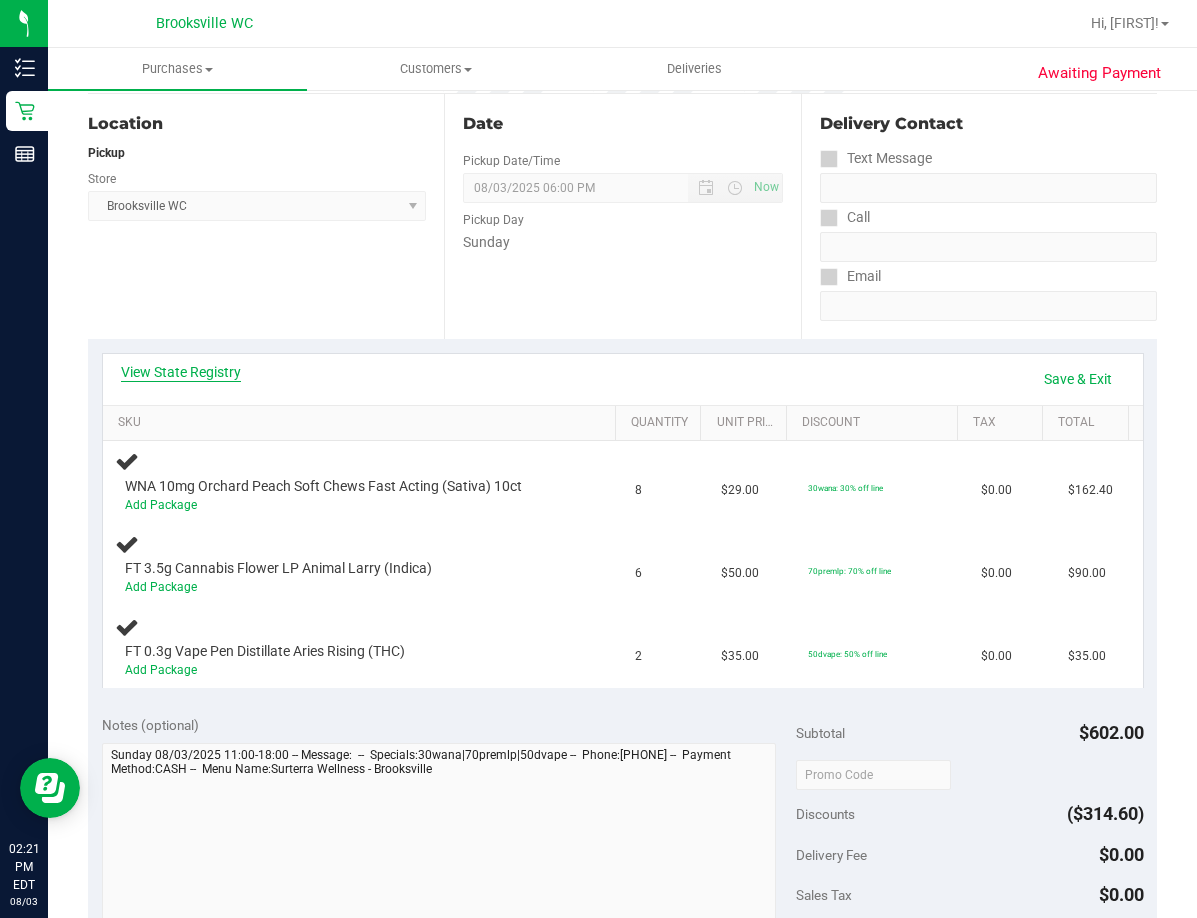 click on "View State Registry" at bounding box center (181, 372) 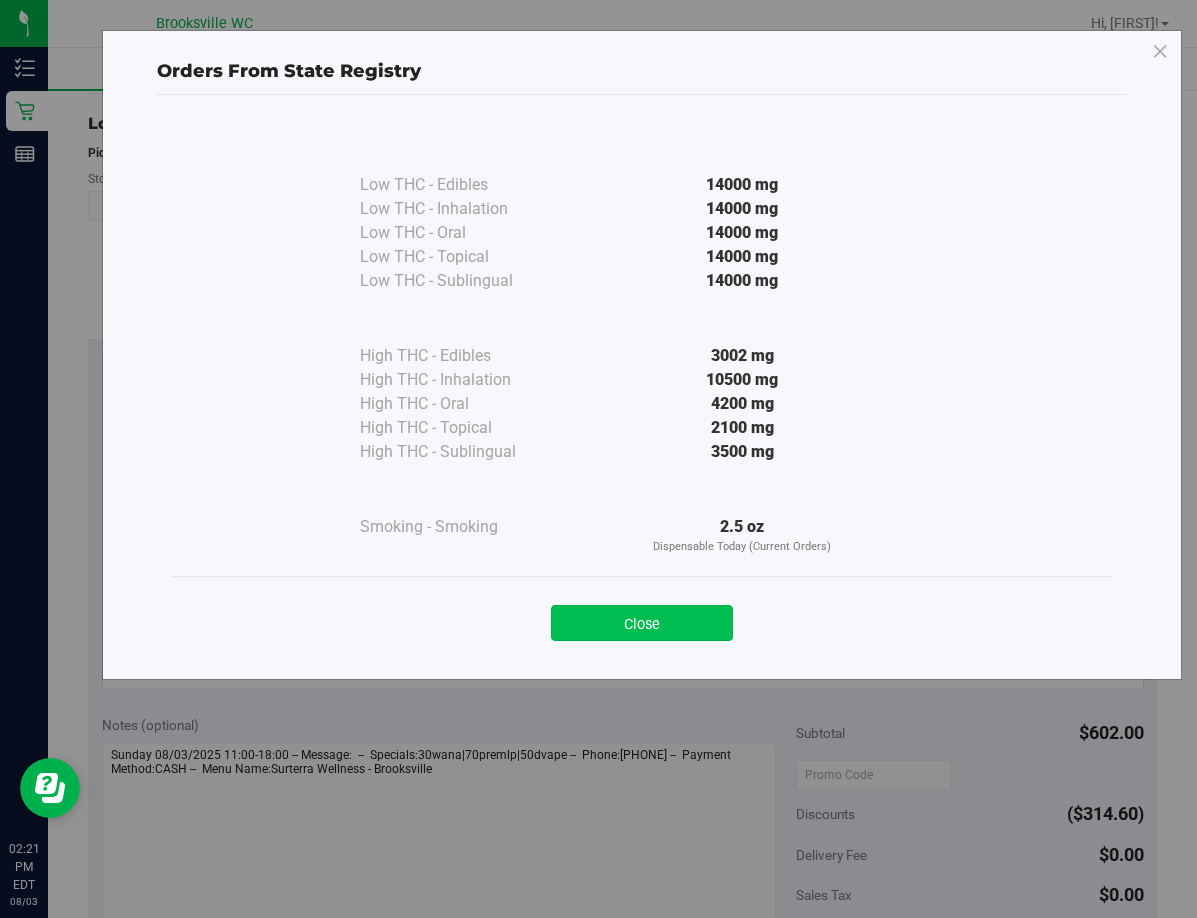 click on "Close" at bounding box center [642, 623] 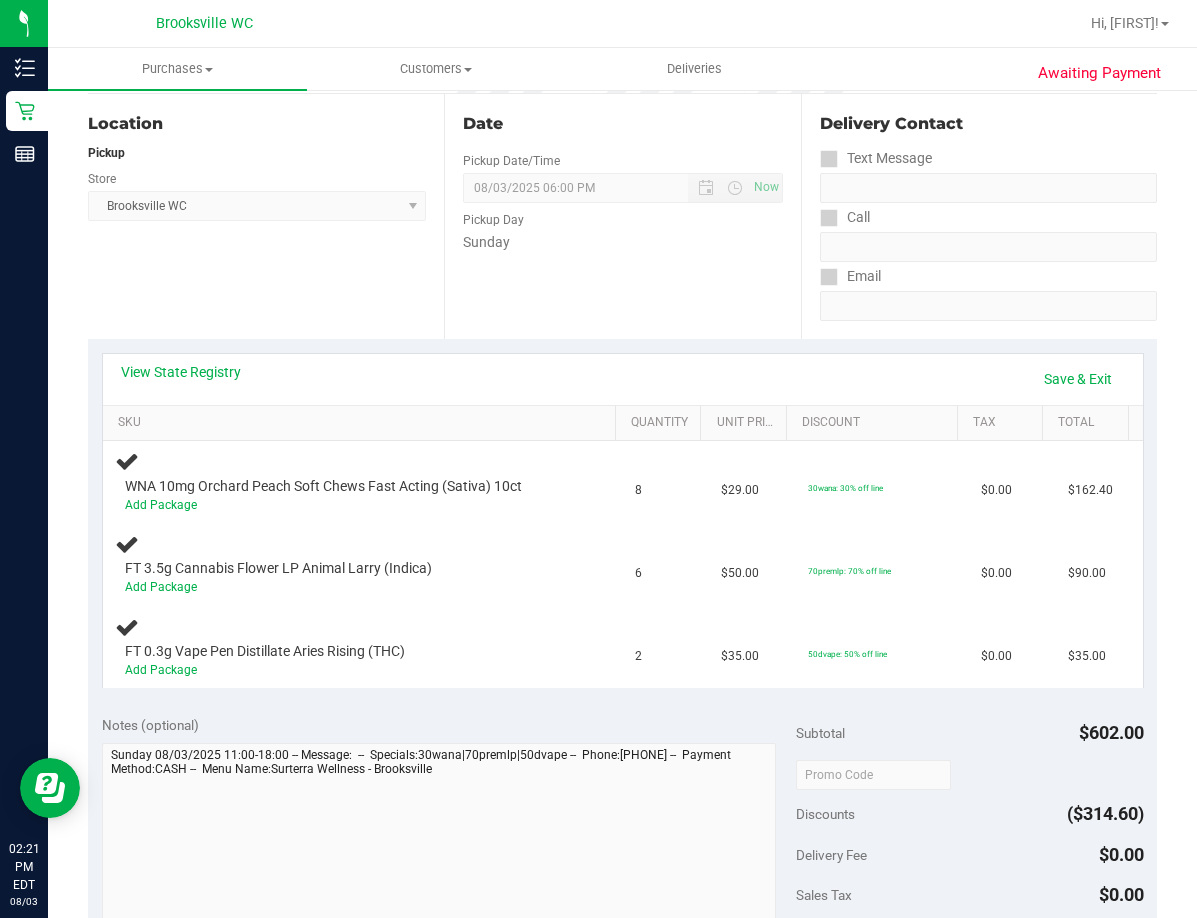 click on "View State Registry
Save & Exit" at bounding box center [623, 379] 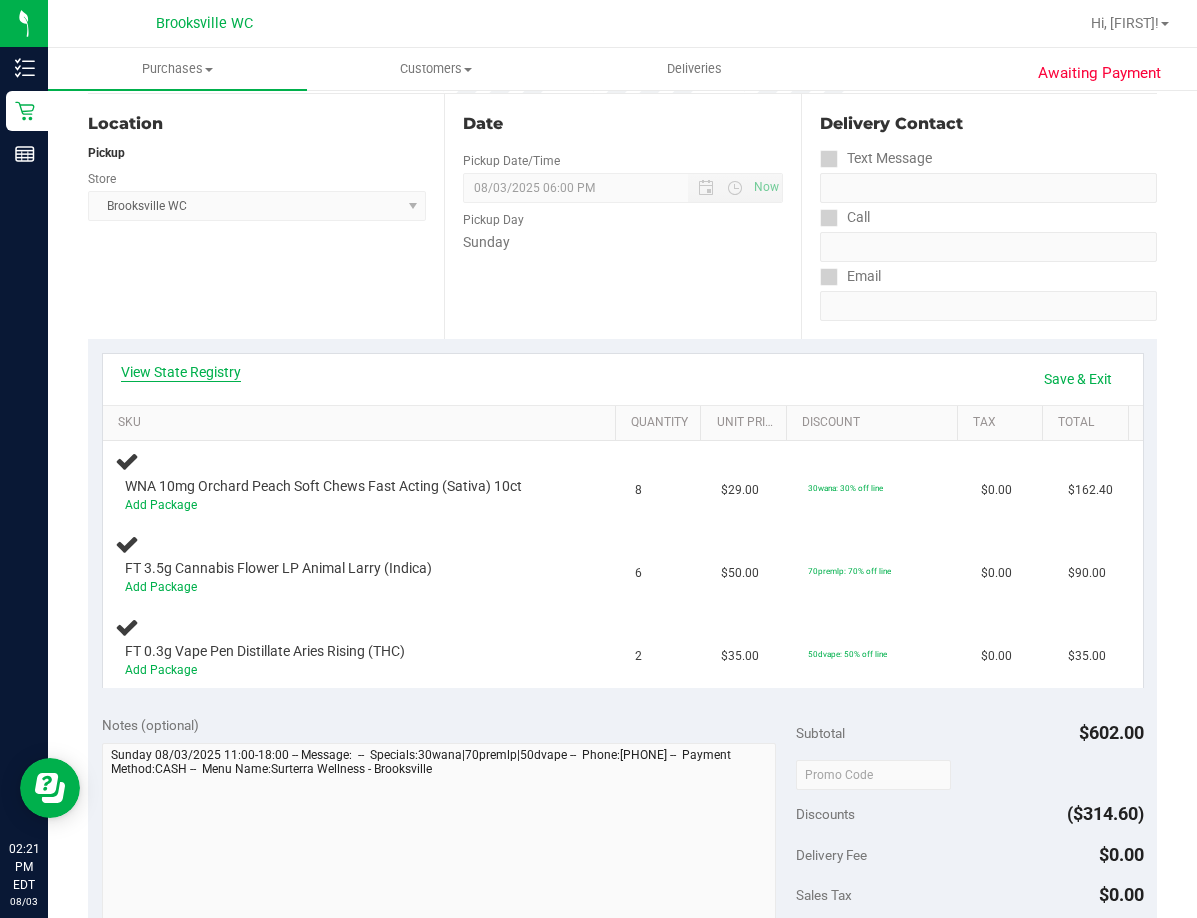 click on "View State Registry" at bounding box center (181, 372) 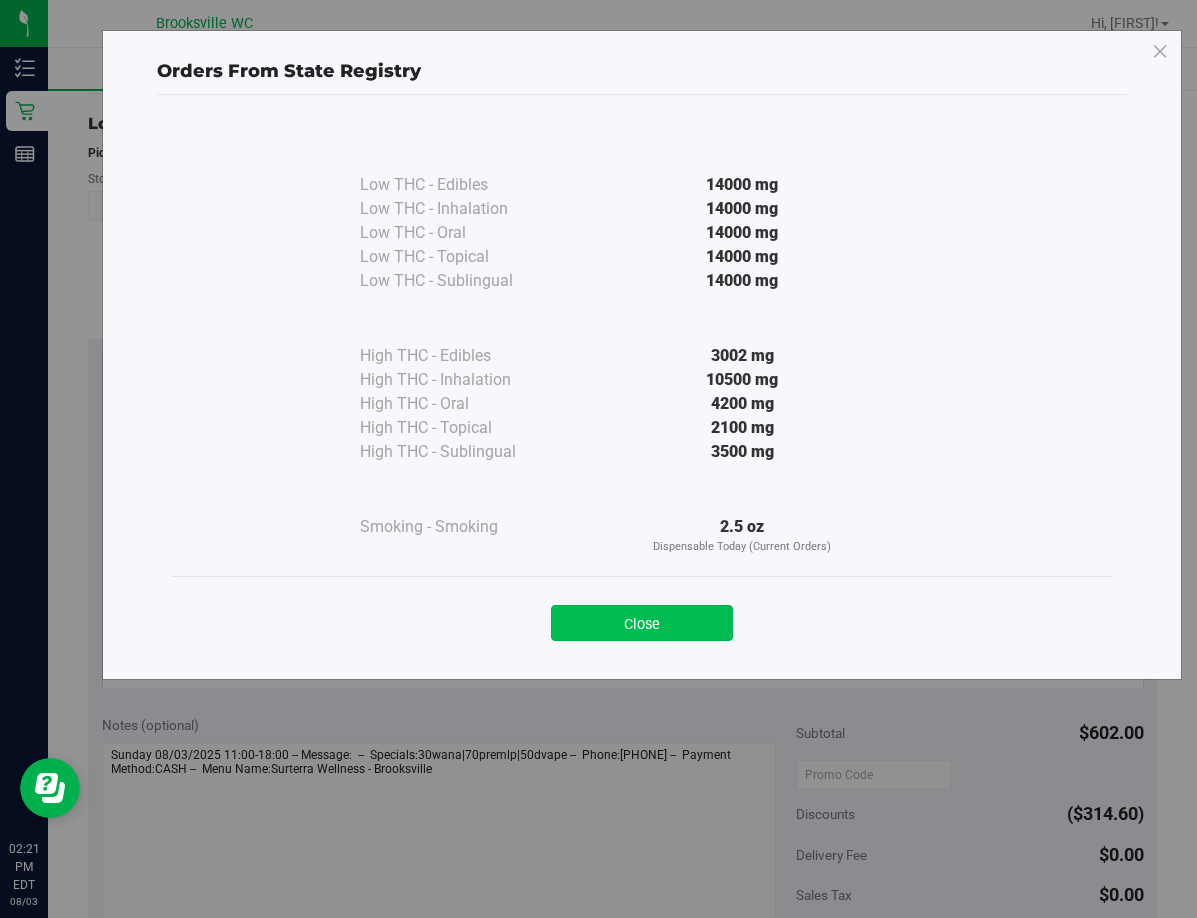 click on "Close" at bounding box center [642, 623] 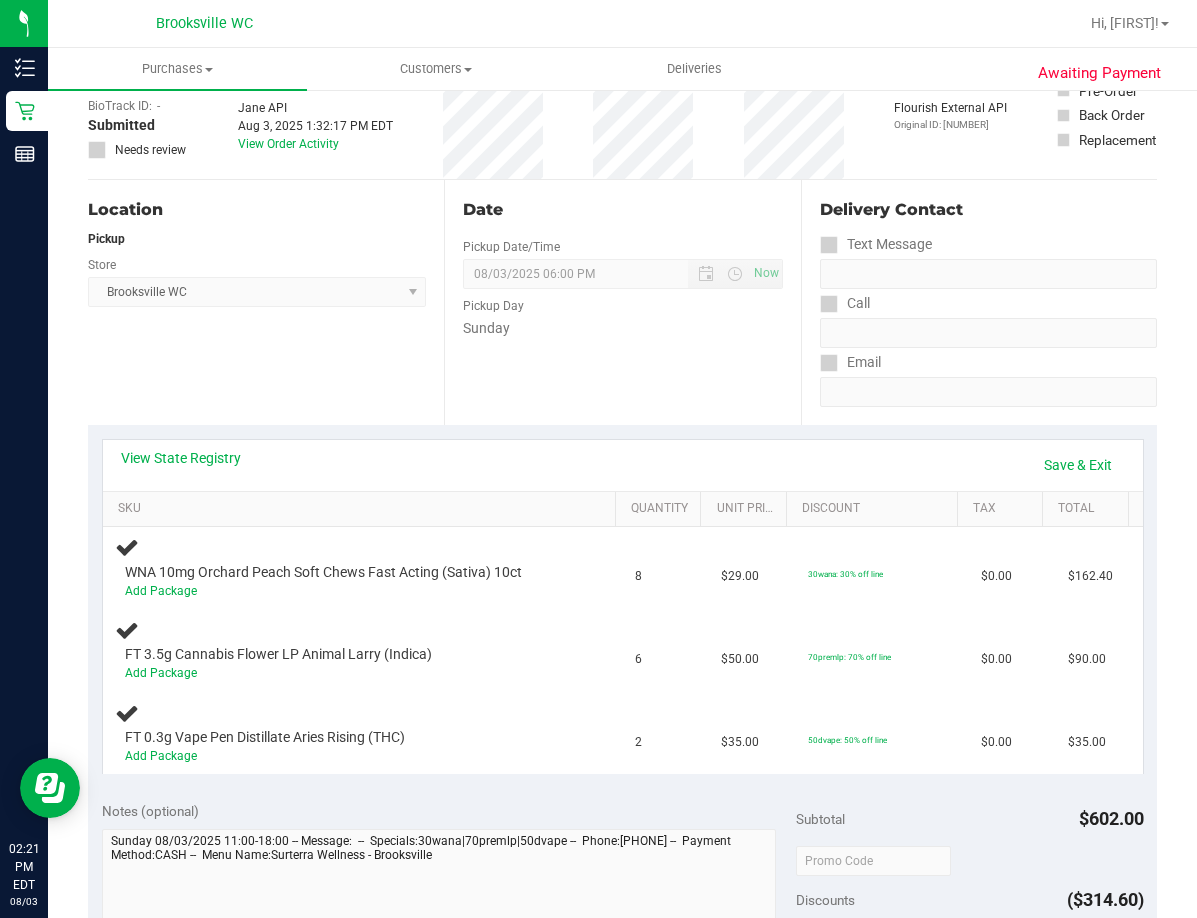 scroll, scrollTop: 0, scrollLeft: 0, axis: both 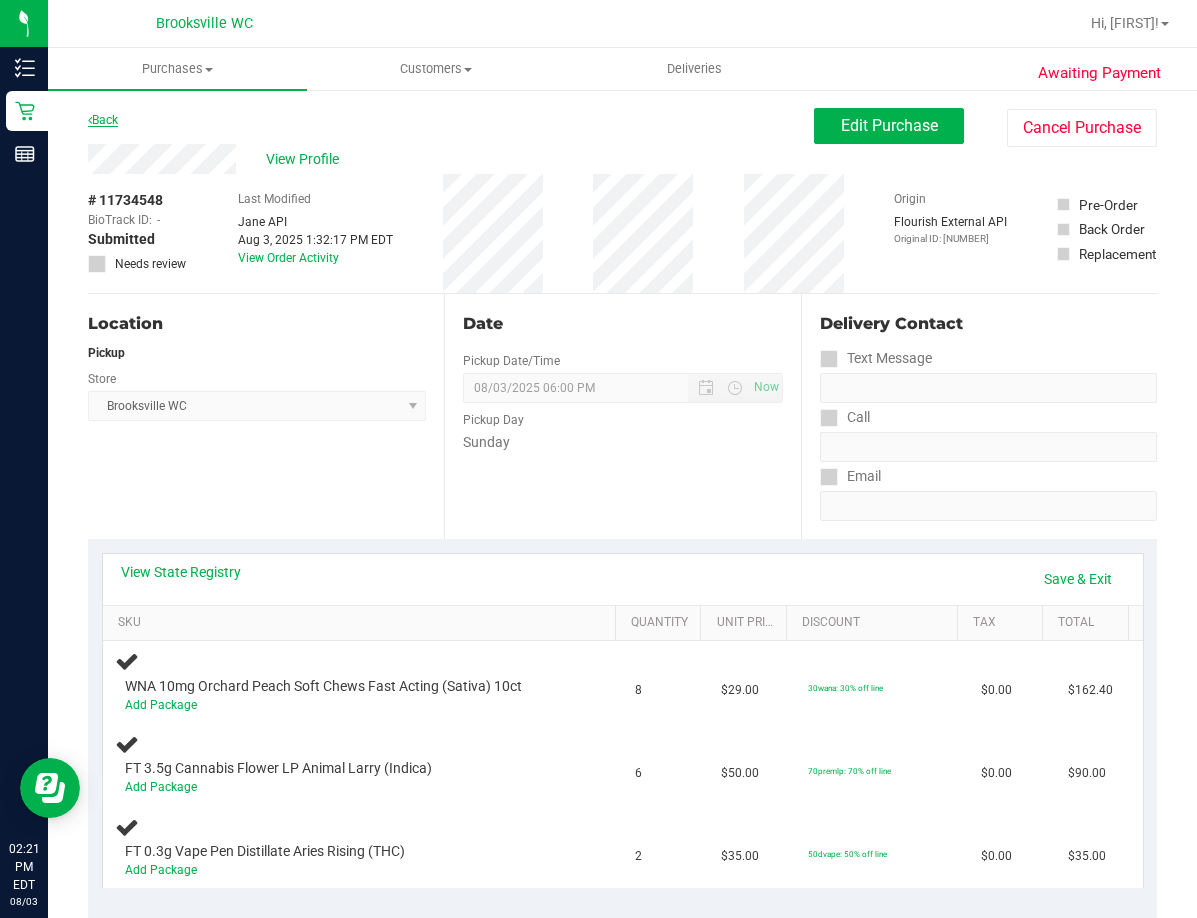 click on "Back" at bounding box center [103, 120] 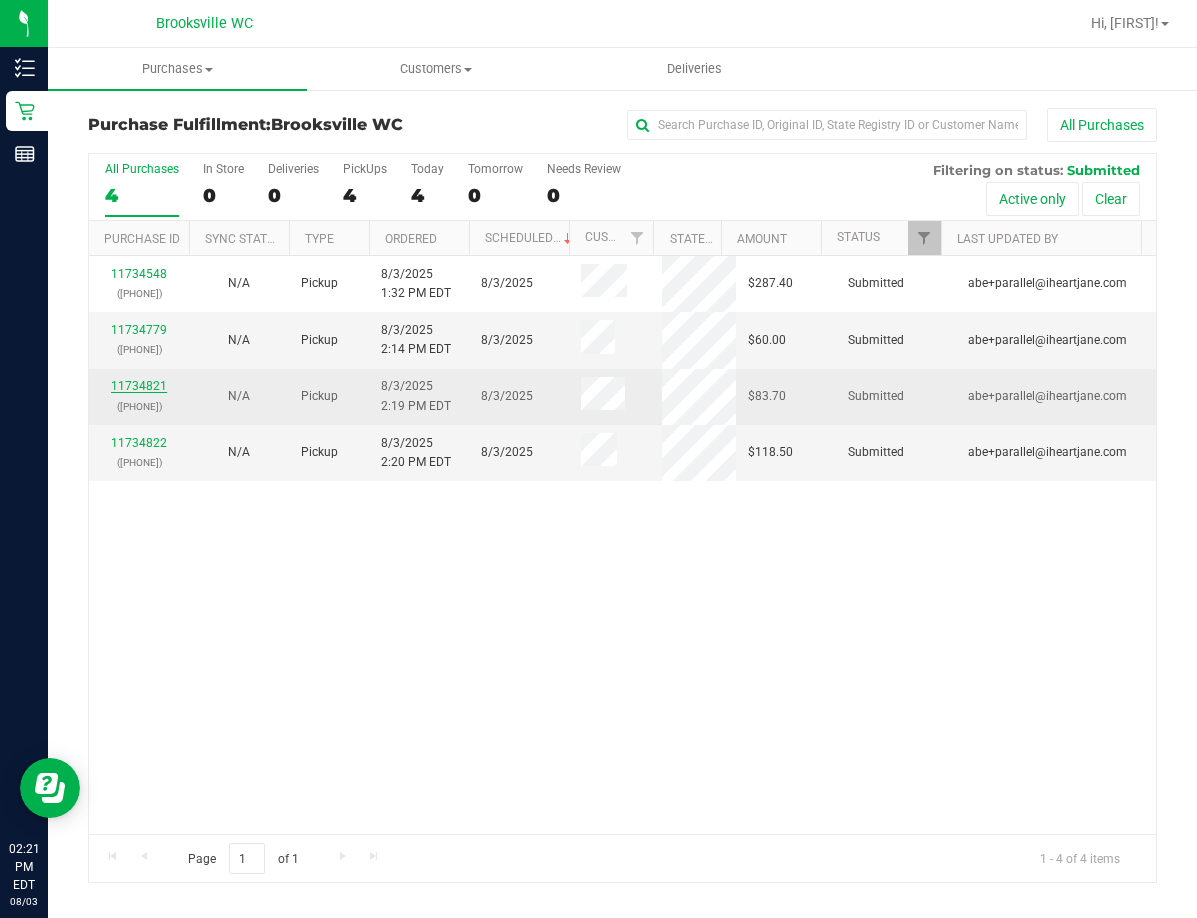 click on "11734821" at bounding box center (139, 386) 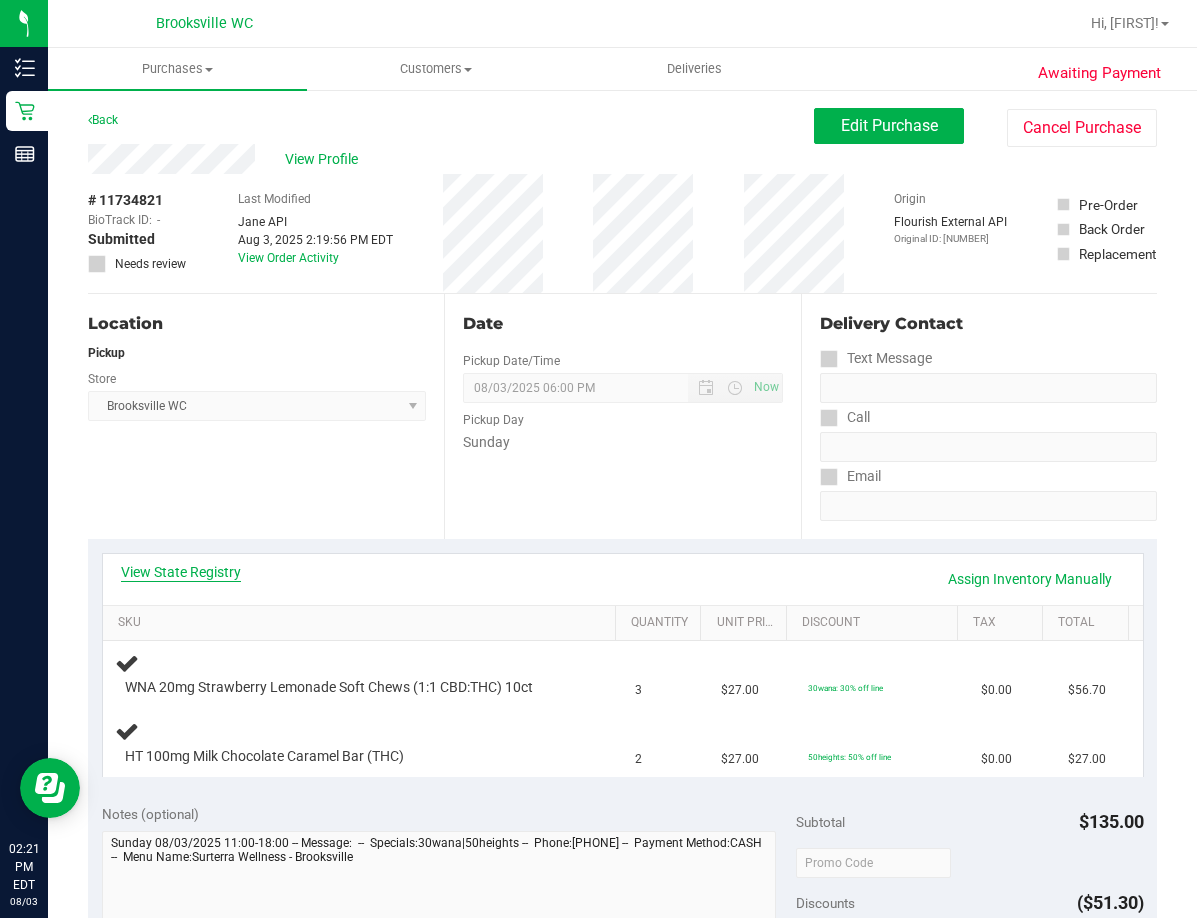 click on "View State Registry" at bounding box center [181, 572] 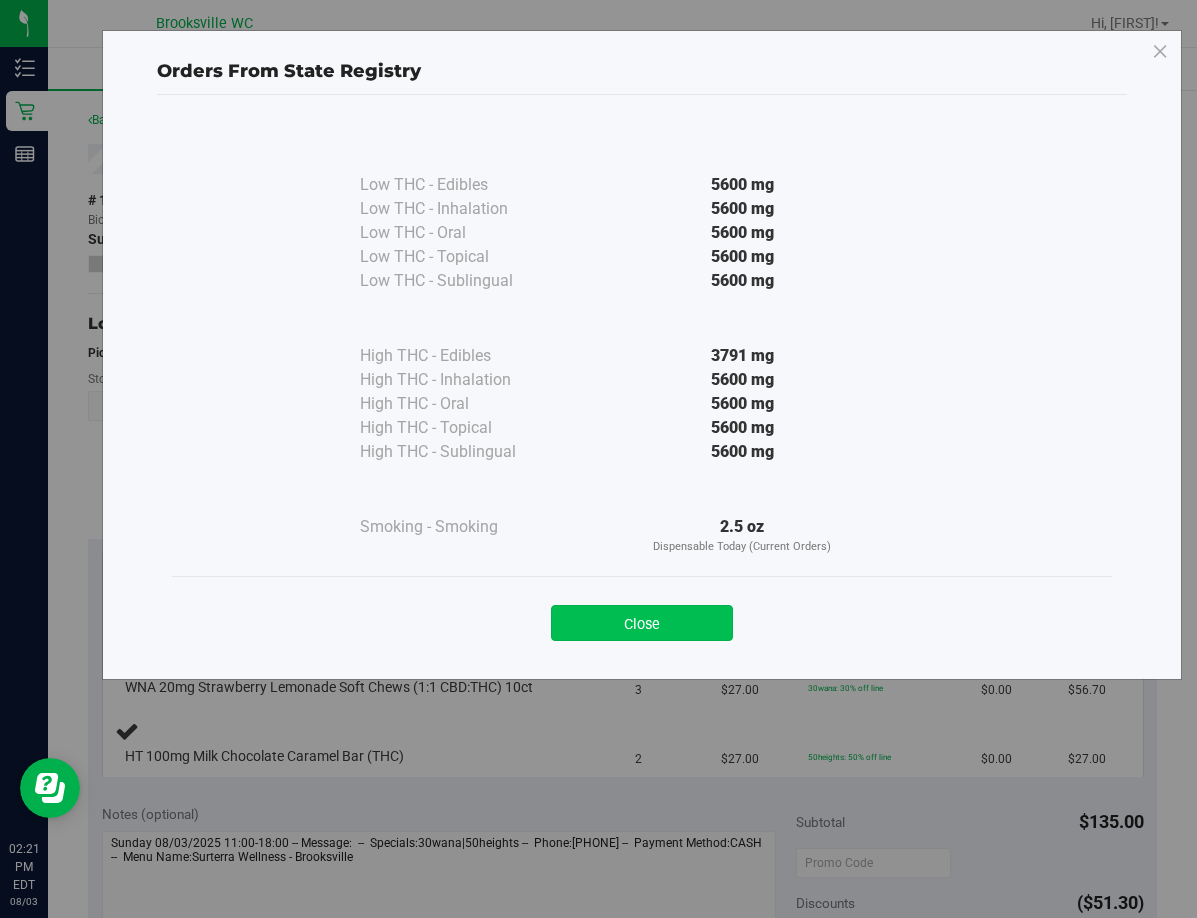 click on "Close" at bounding box center (642, 623) 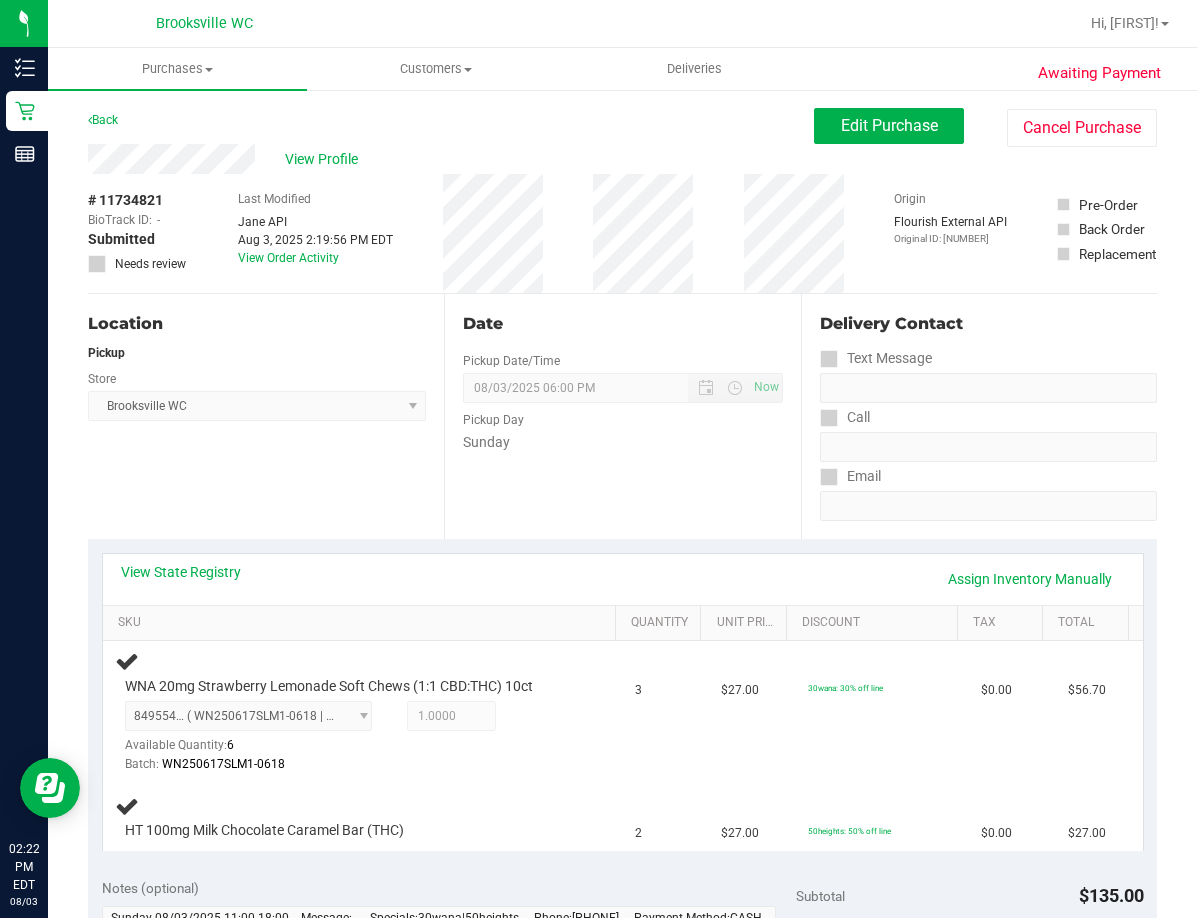 drag, startPoint x: 311, startPoint y: 566, endPoint x: 70, endPoint y: 470, distance: 259.41666 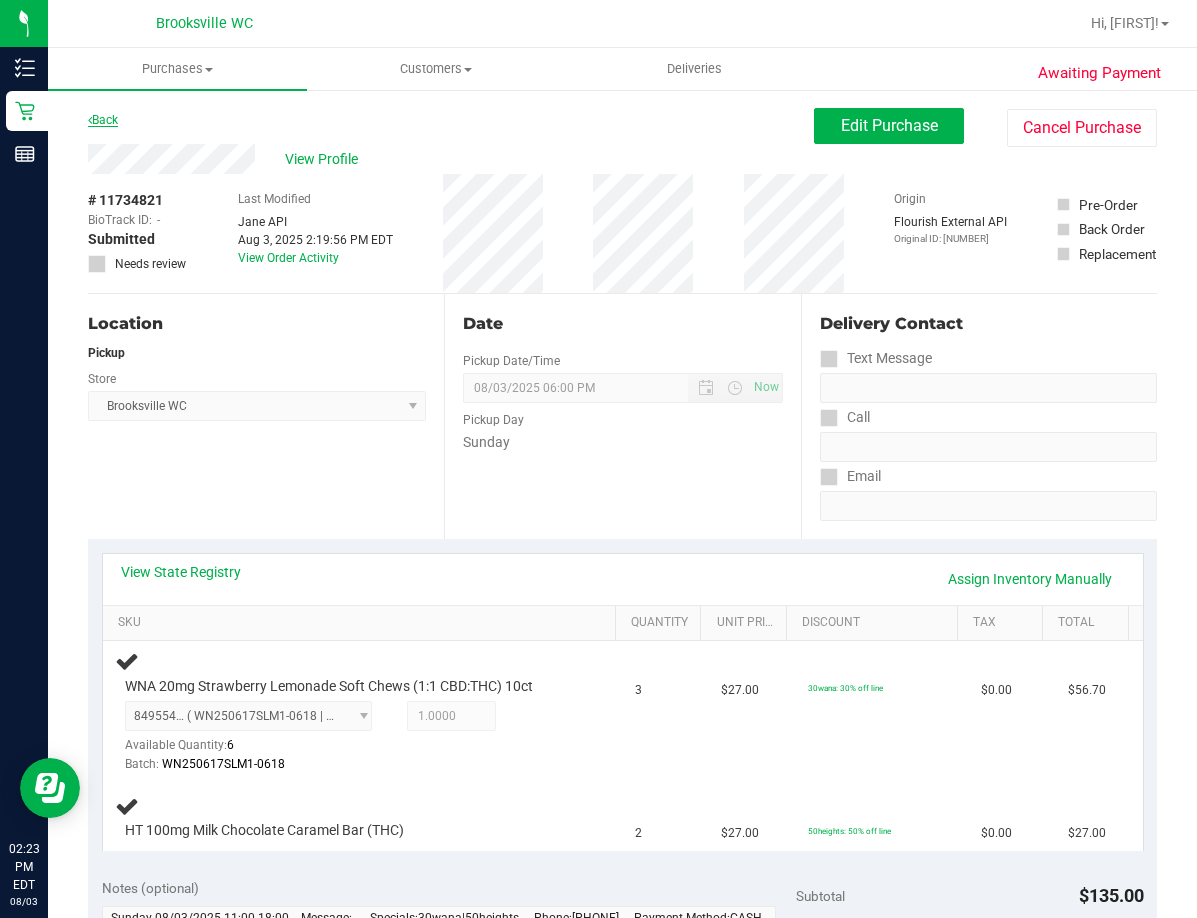 click on "Back" at bounding box center (103, 120) 